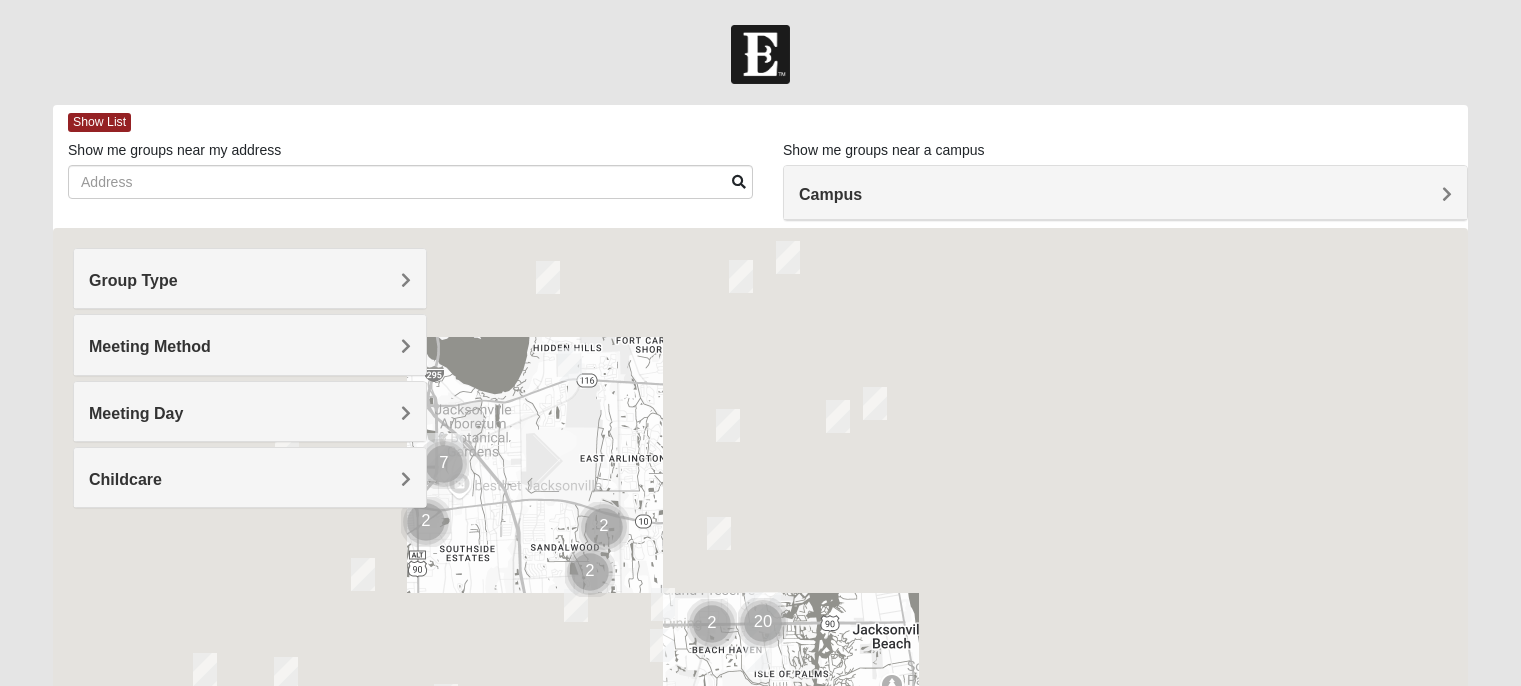 scroll, scrollTop: 0, scrollLeft: 0, axis: both 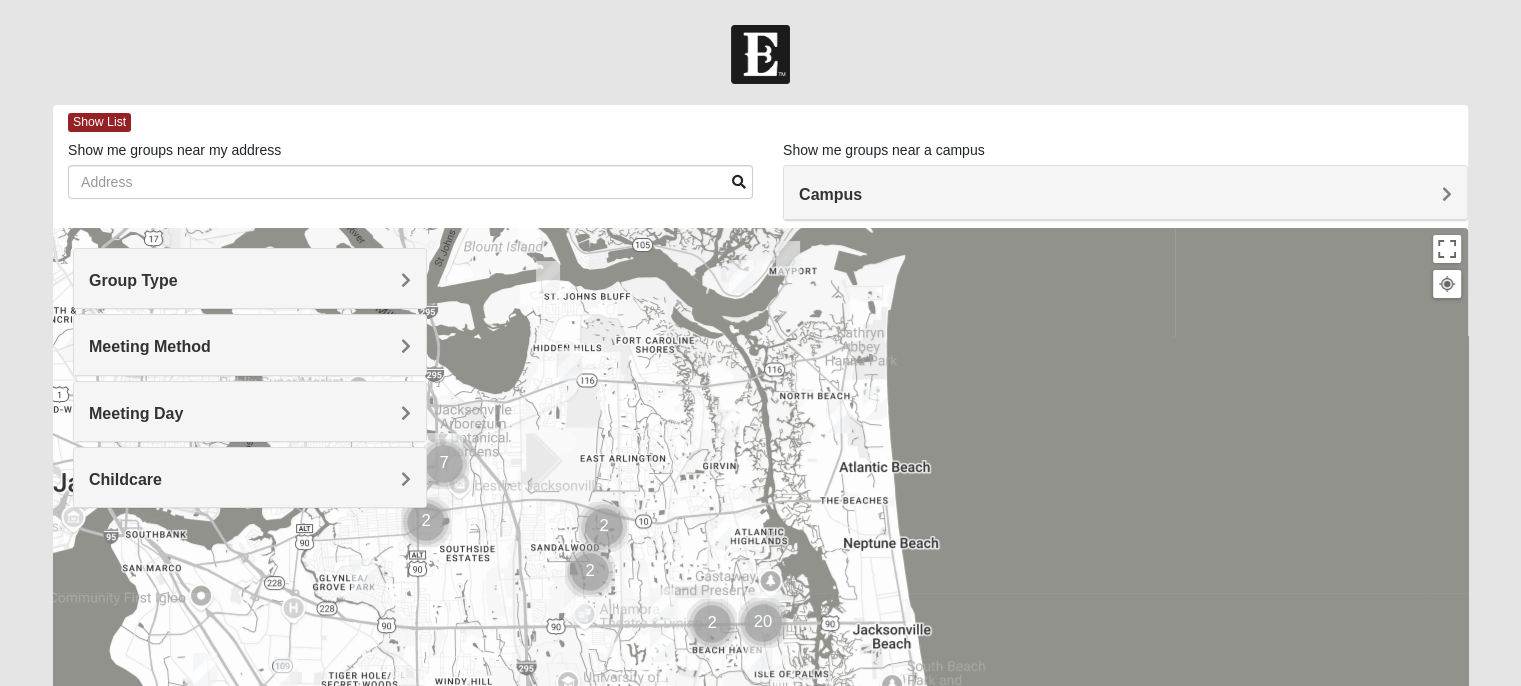 click on "Group Type" at bounding box center (133, 280) 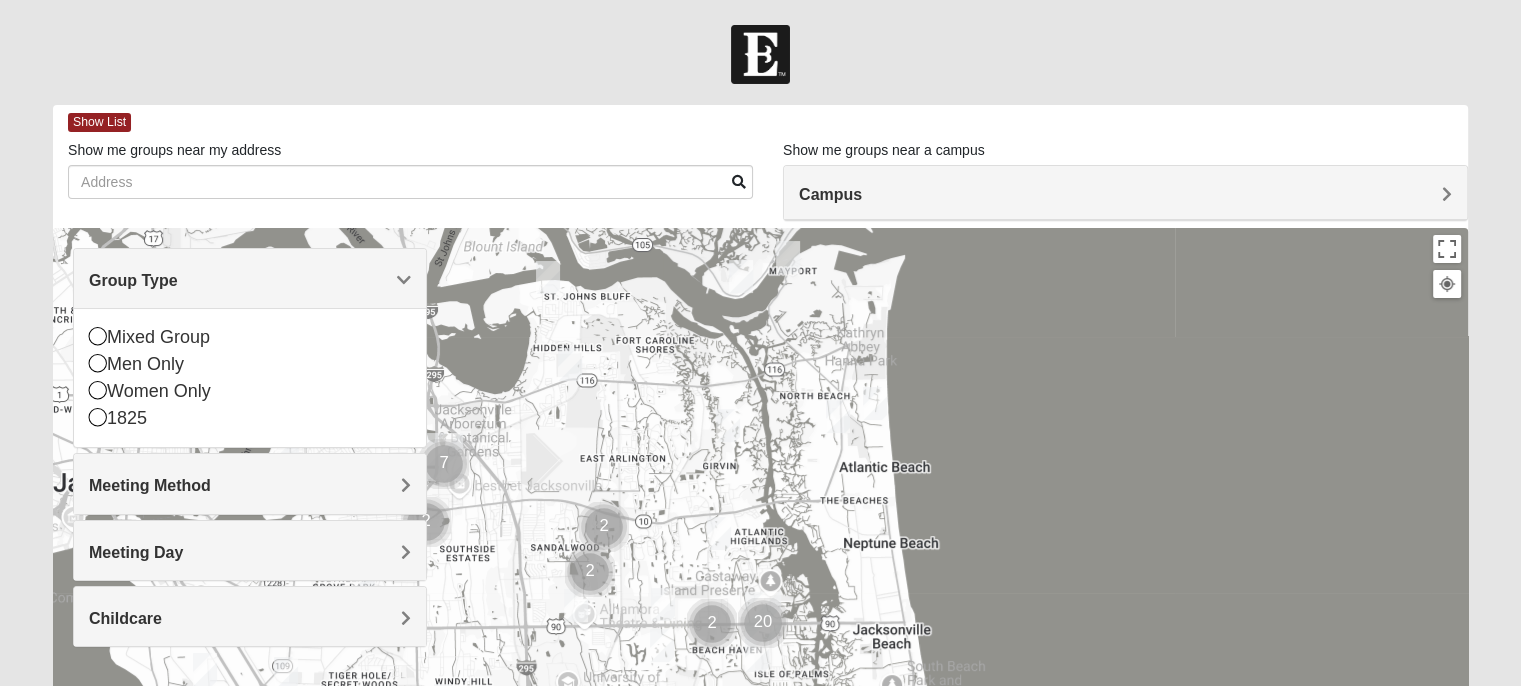click at bounding box center (98, 336) 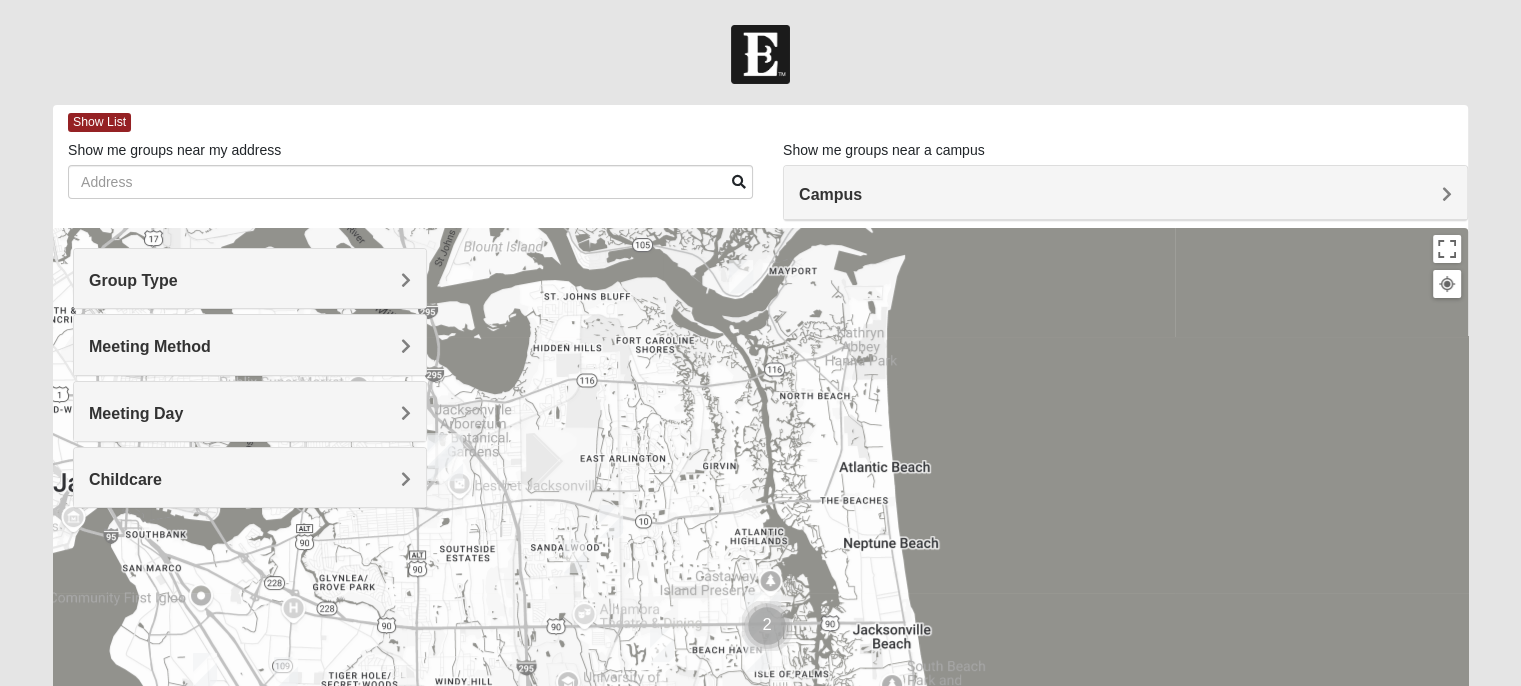 click on "Meeting Method" at bounding box center [250, 346] 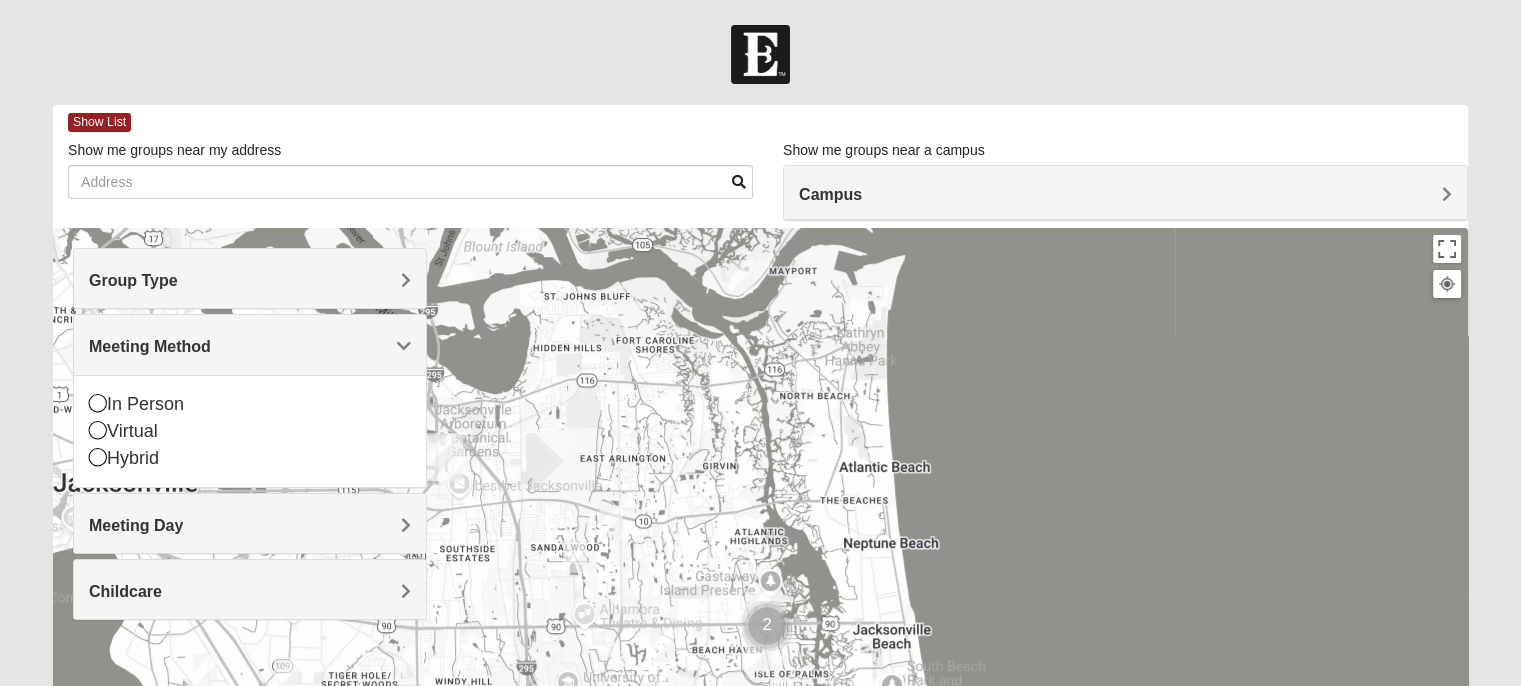 click at bounding box center (98, 457) 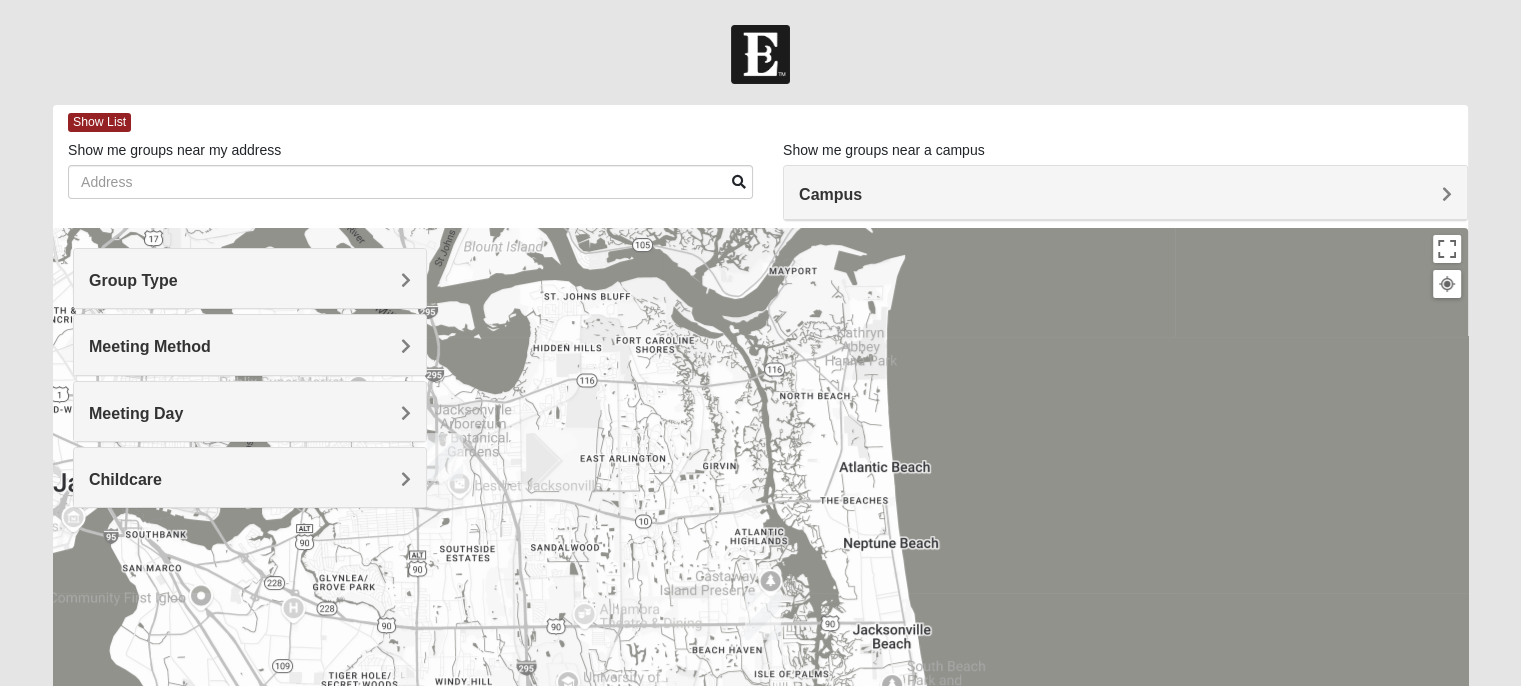 click on "Meeting Method" at bounding box center (250, 346) 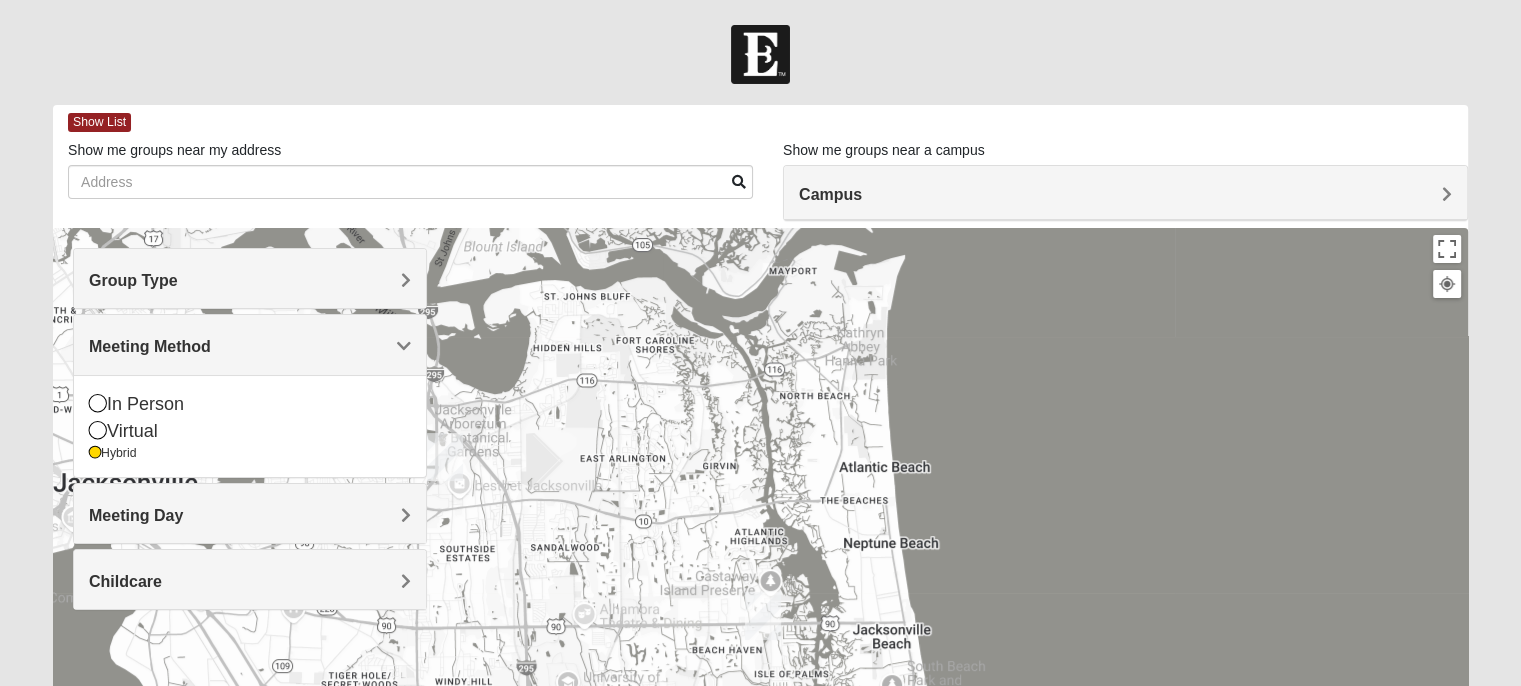 click at bounding box center (98, 403) 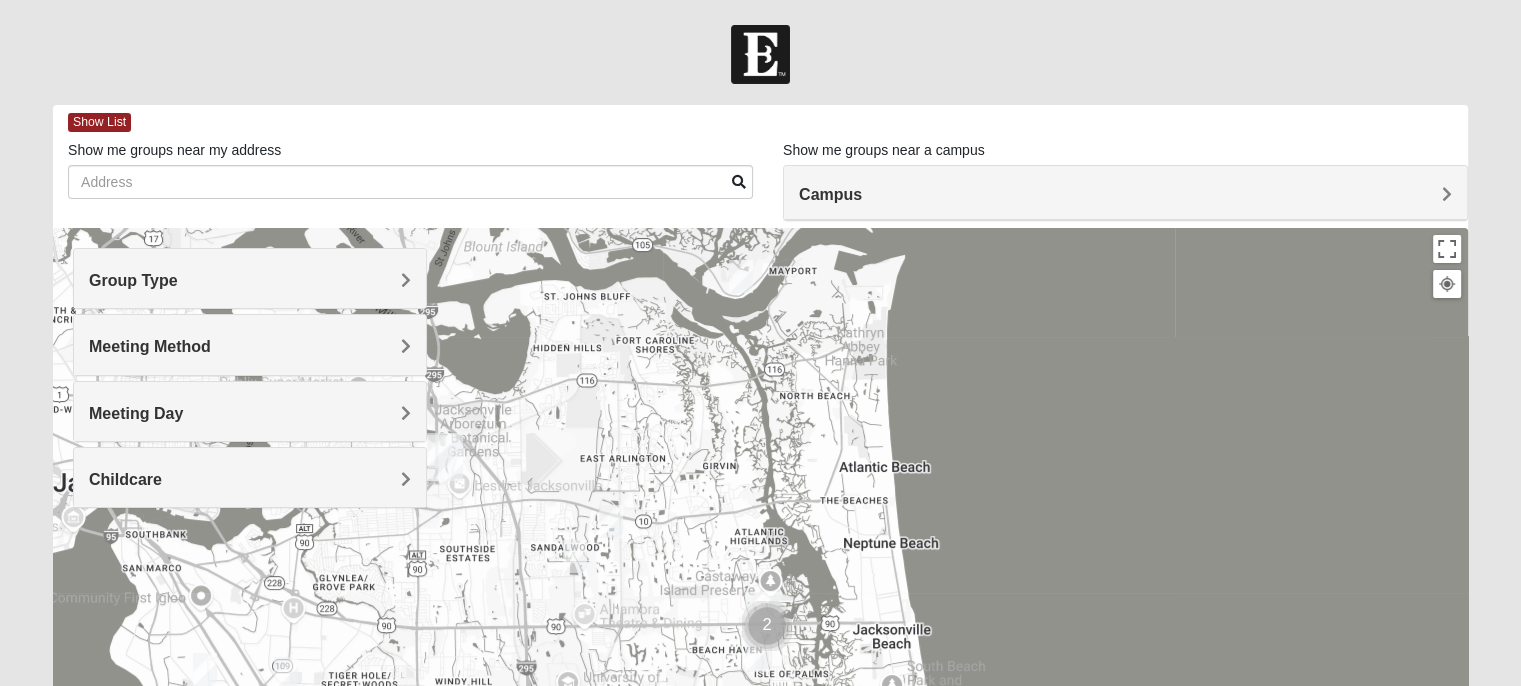 click on "Meeting Day" at bounding box center (250, 413) 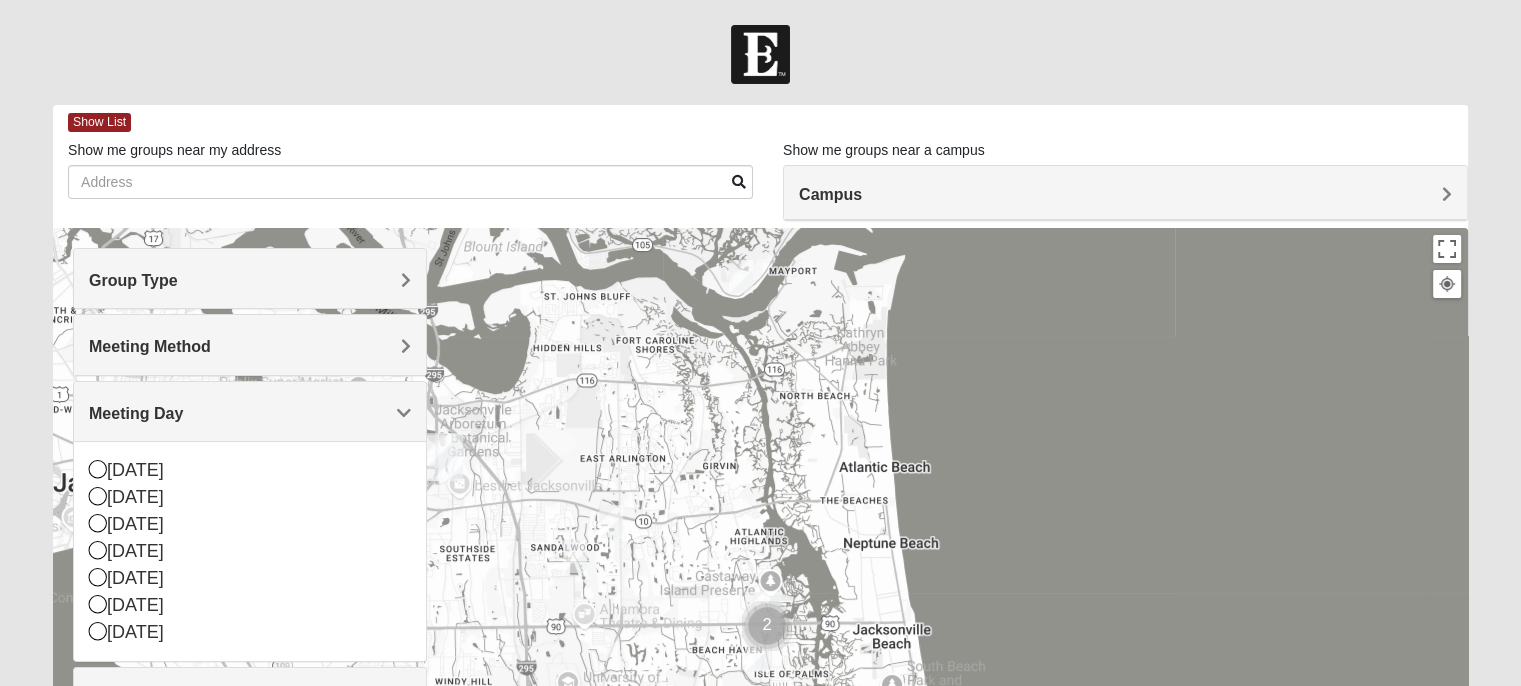 click on "Meeting Day" at bounding box center (136, 413) 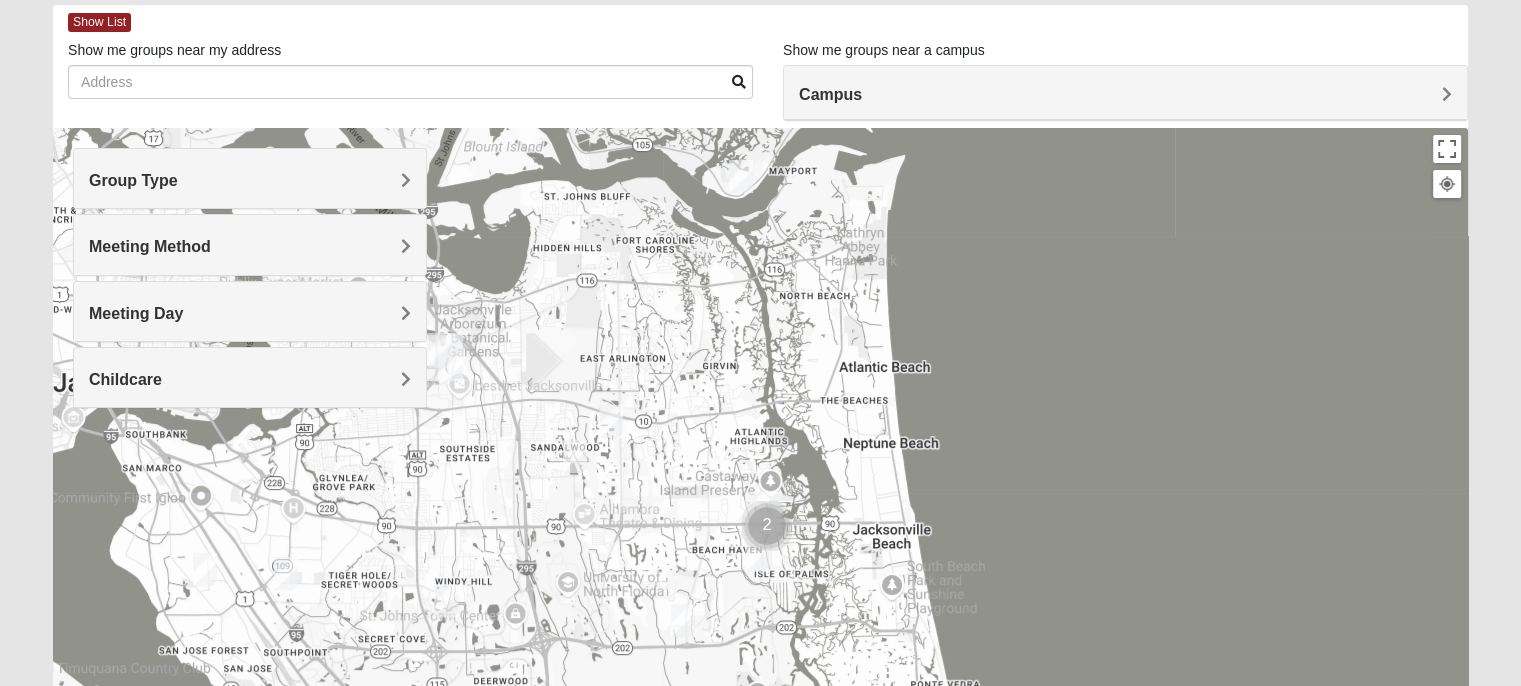 scroll, scrollTop: 200, scrollLeft: 0, axis: vertical 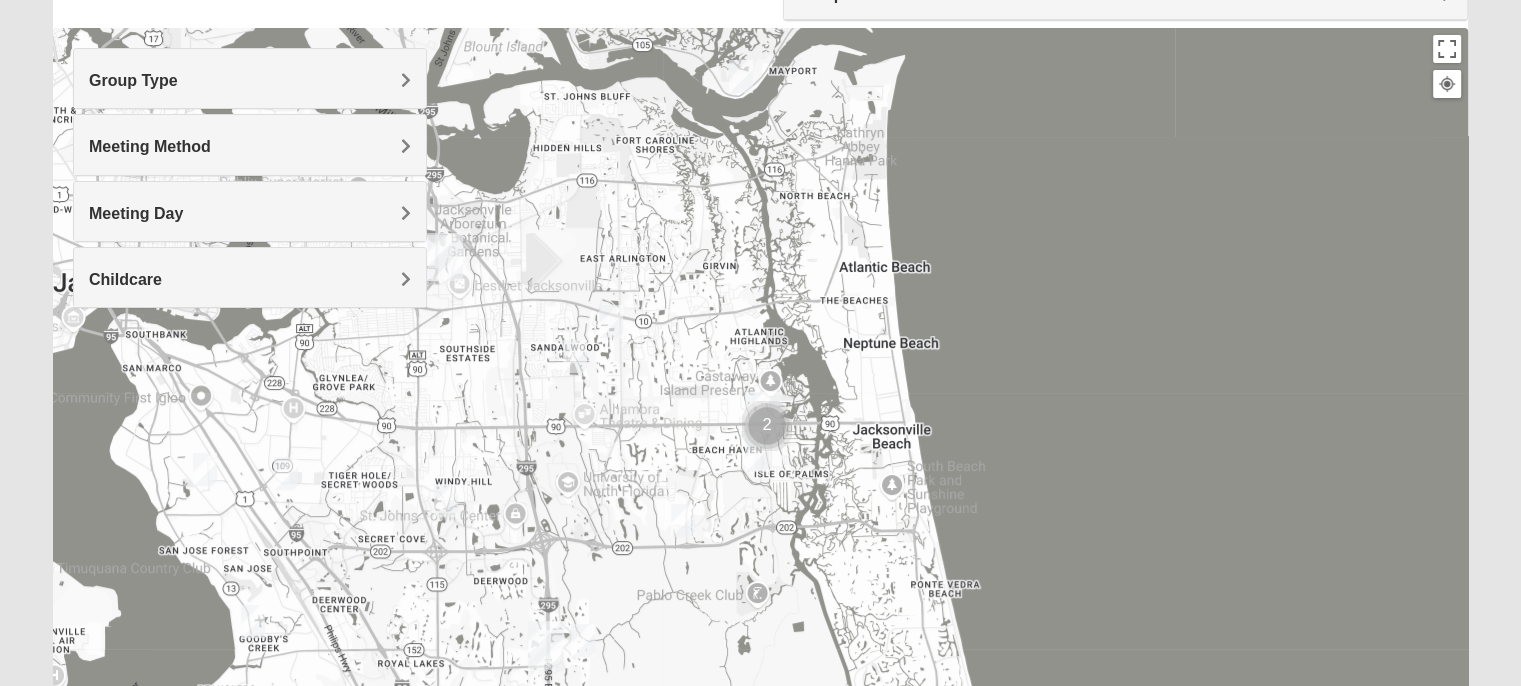 click at bounding box center [760, 428] 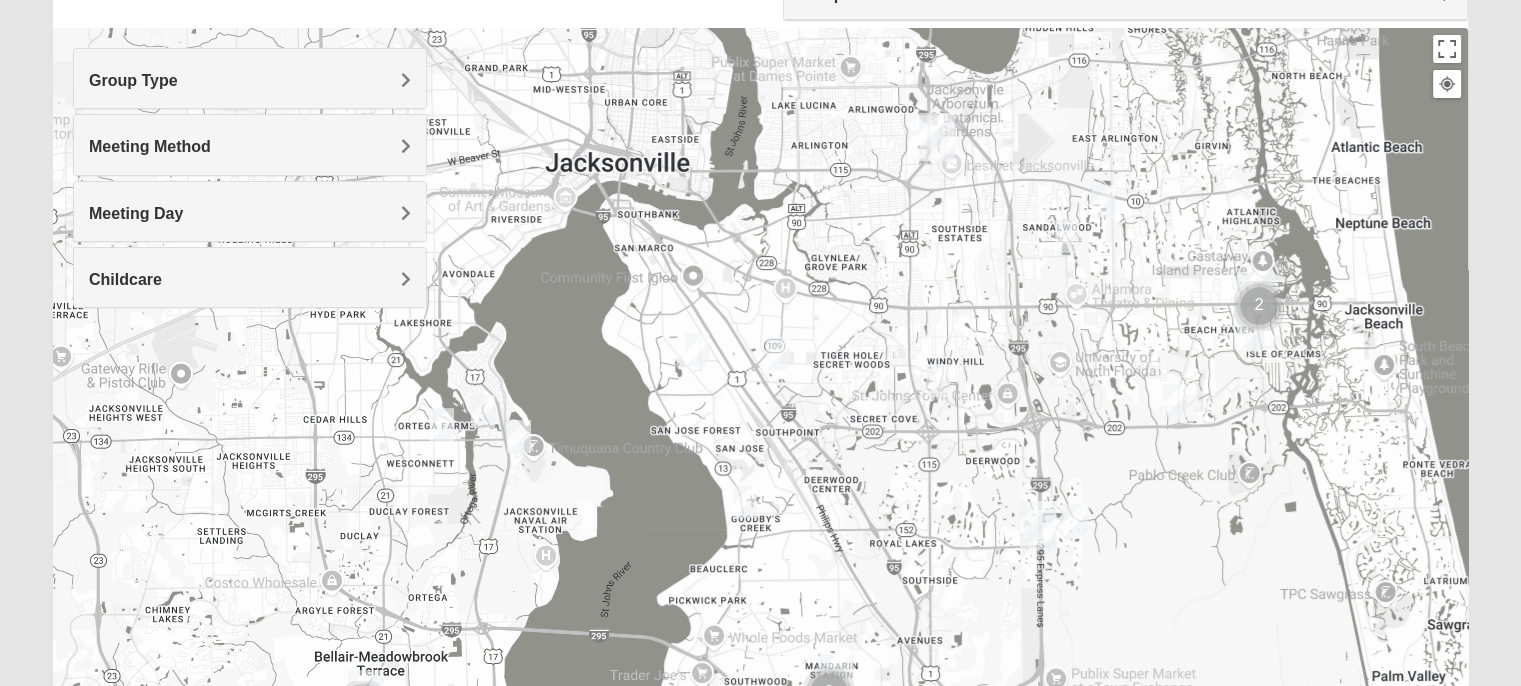 drag, startPoint x: 606, startPoint y: 548, endPoint x: 1096, endPoint y: 433, distance: 503.31403 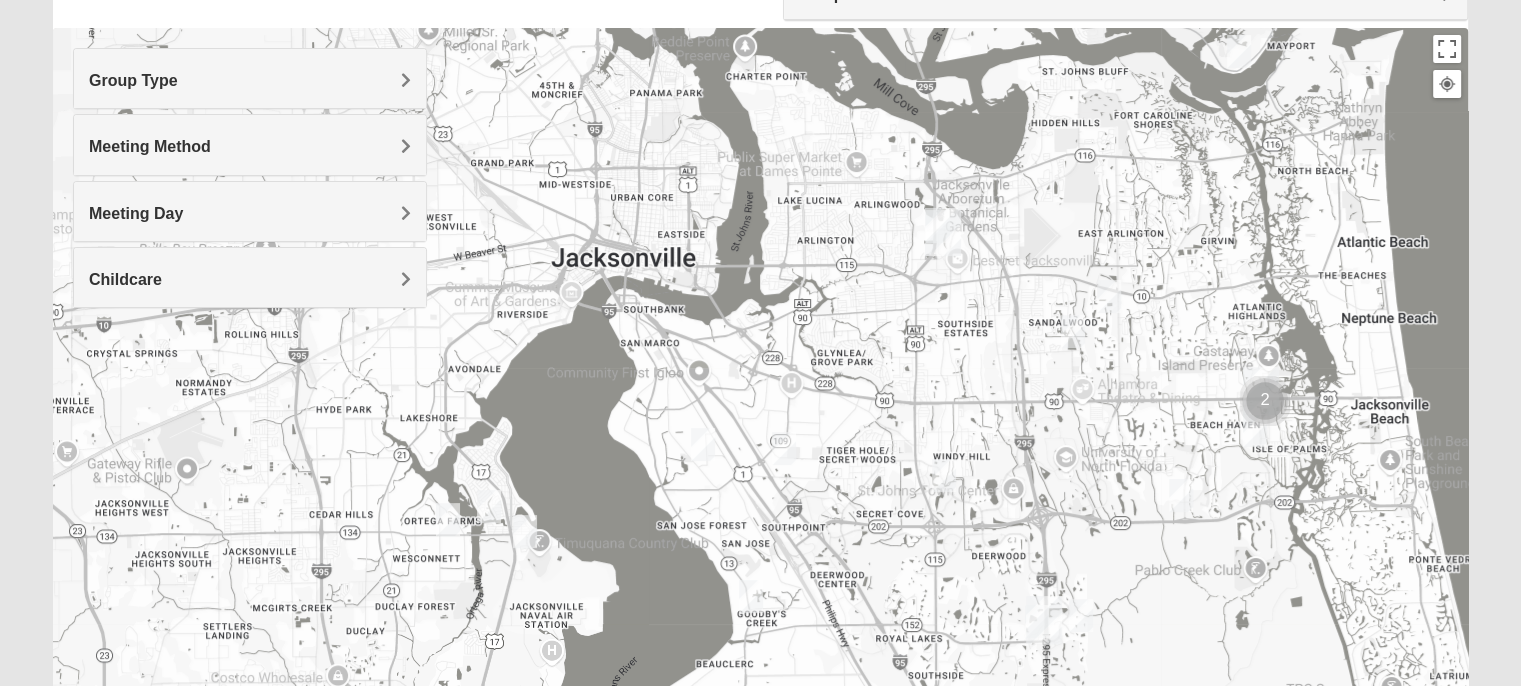 drag, startPoint x: 854, startPoint y: 267, endPoint x: 864, endPoint y: 389, distance: 122.40915 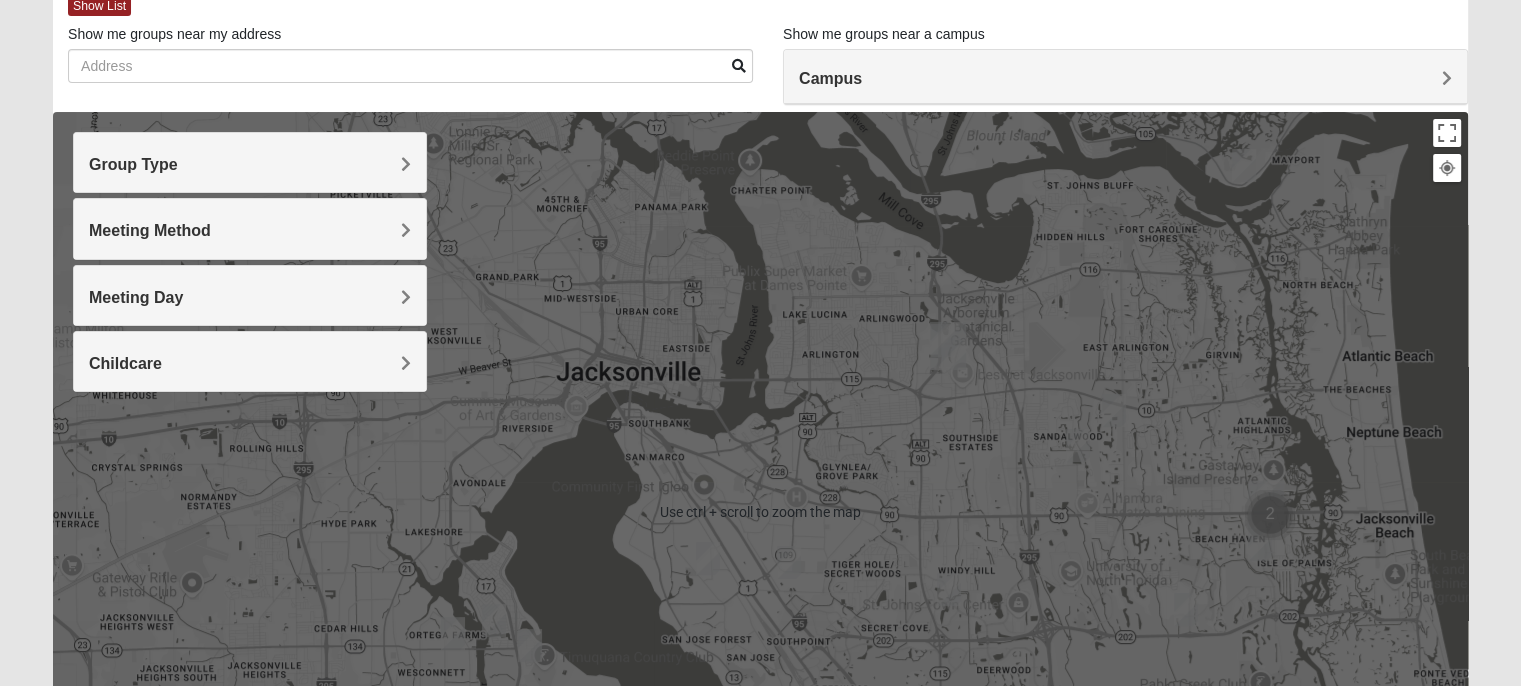 scroll, scrollTop: 100, scrollLeft: 0, axis: vertical 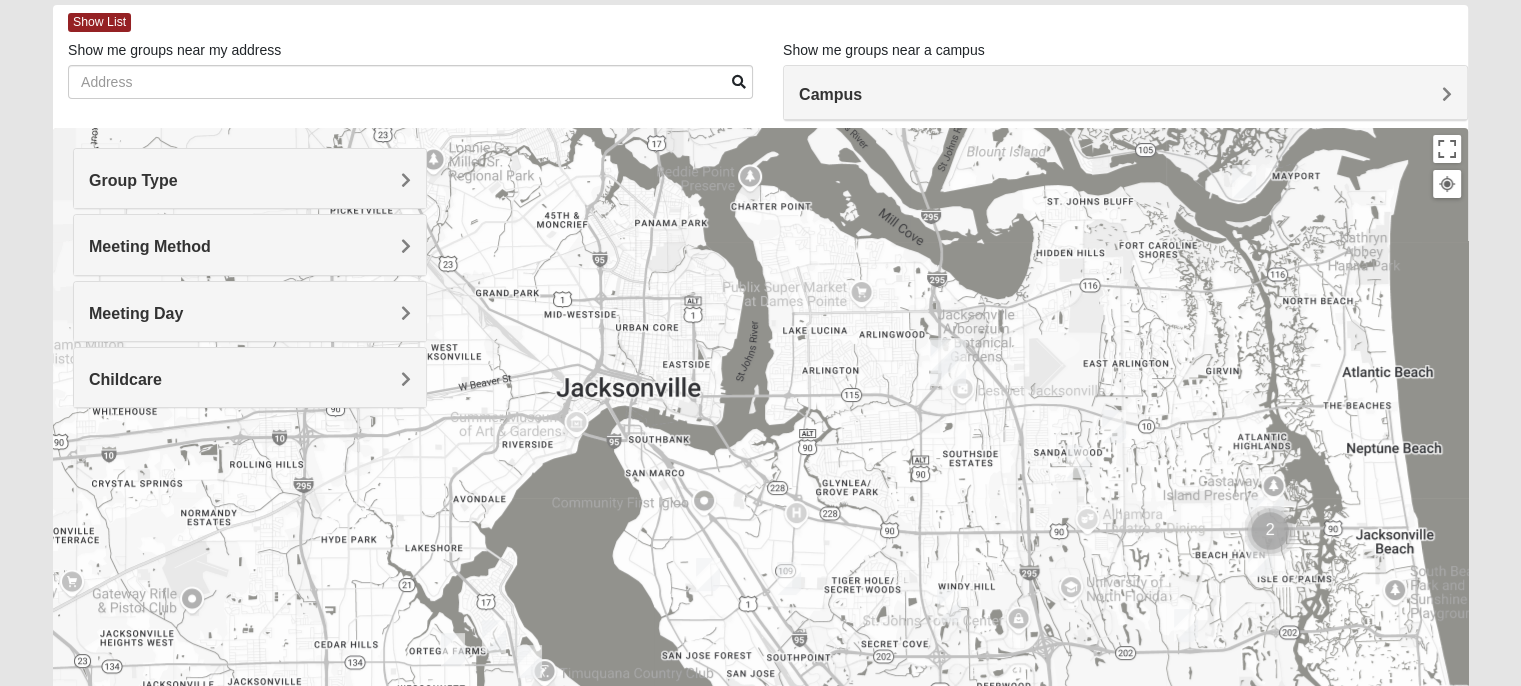 click on "Meeting Method" at bounding box center (150, 246) 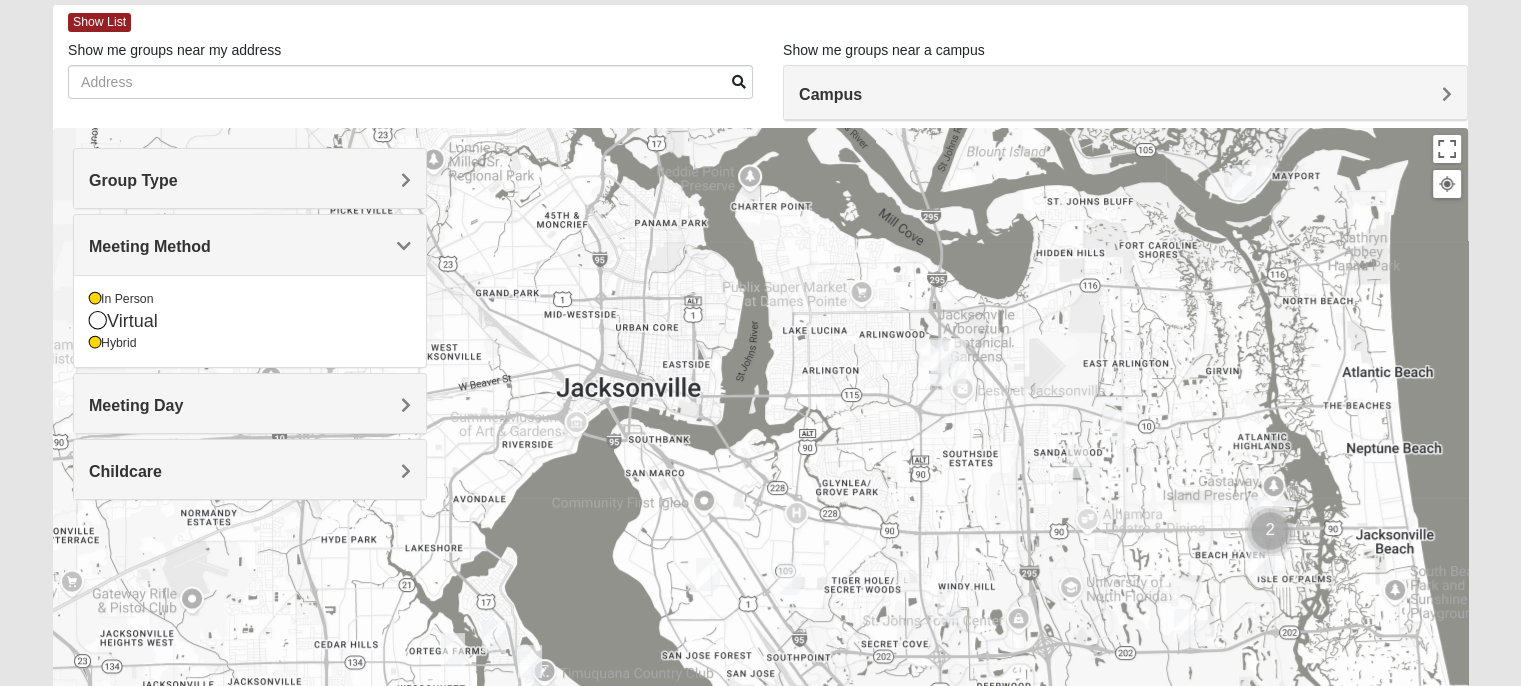 click at bounding box center [95, 343] 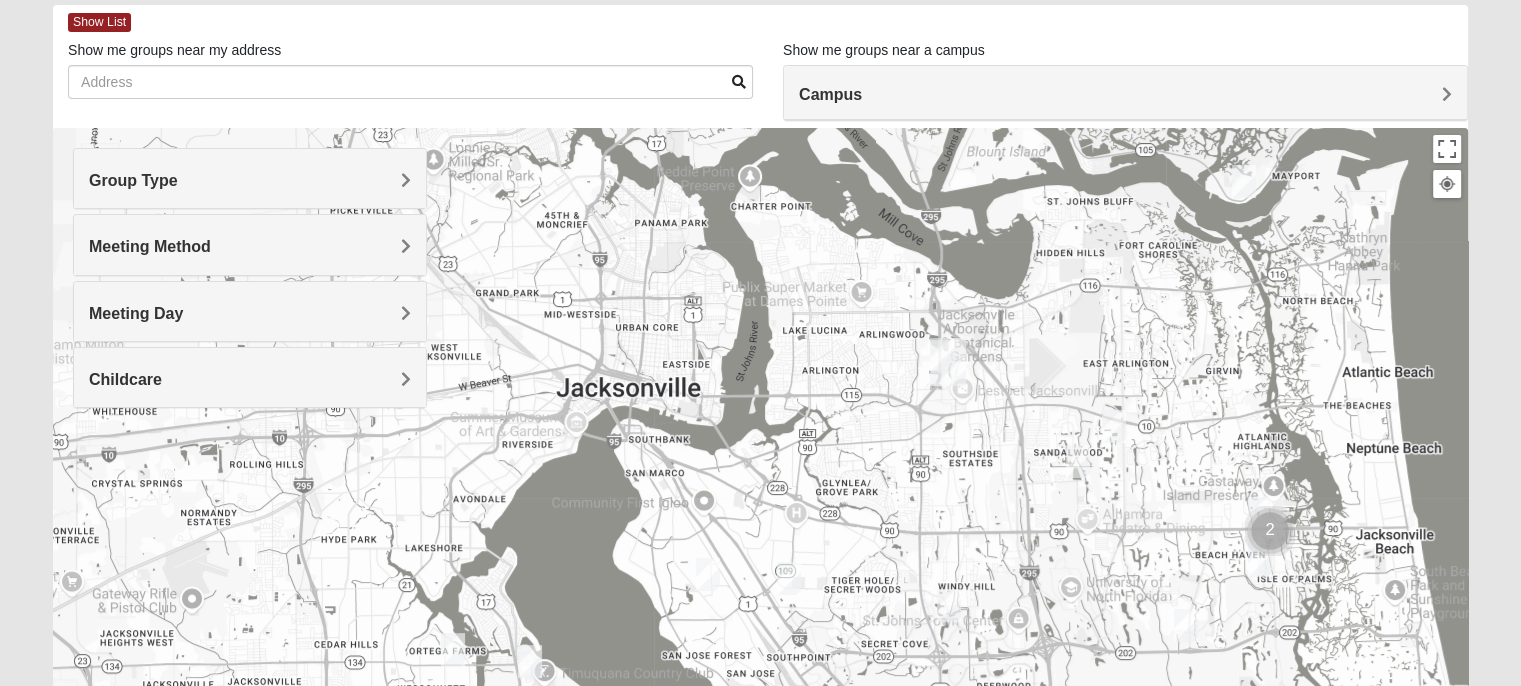 click on "Meeting Day" at bounding box center (136, 313) 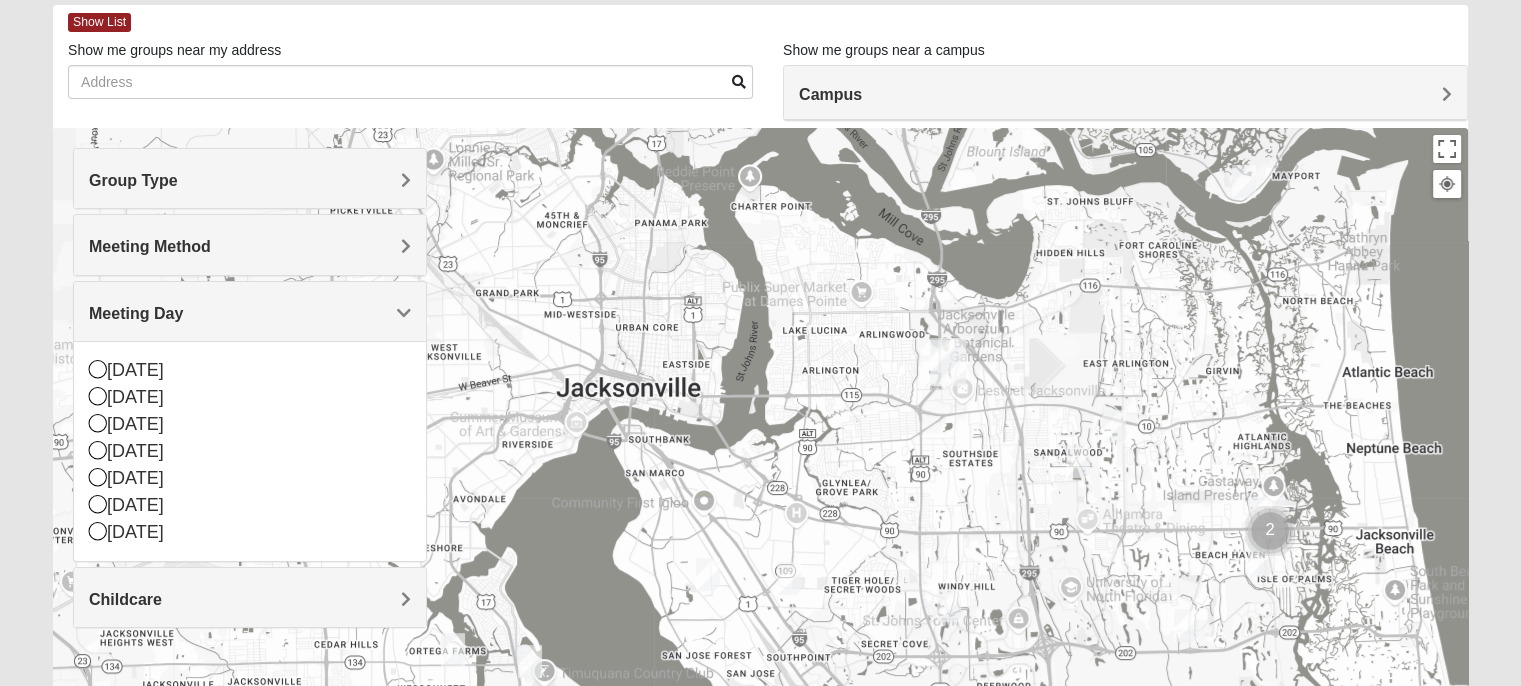 click on "Meeting Method" at bounding box center [150, 246] 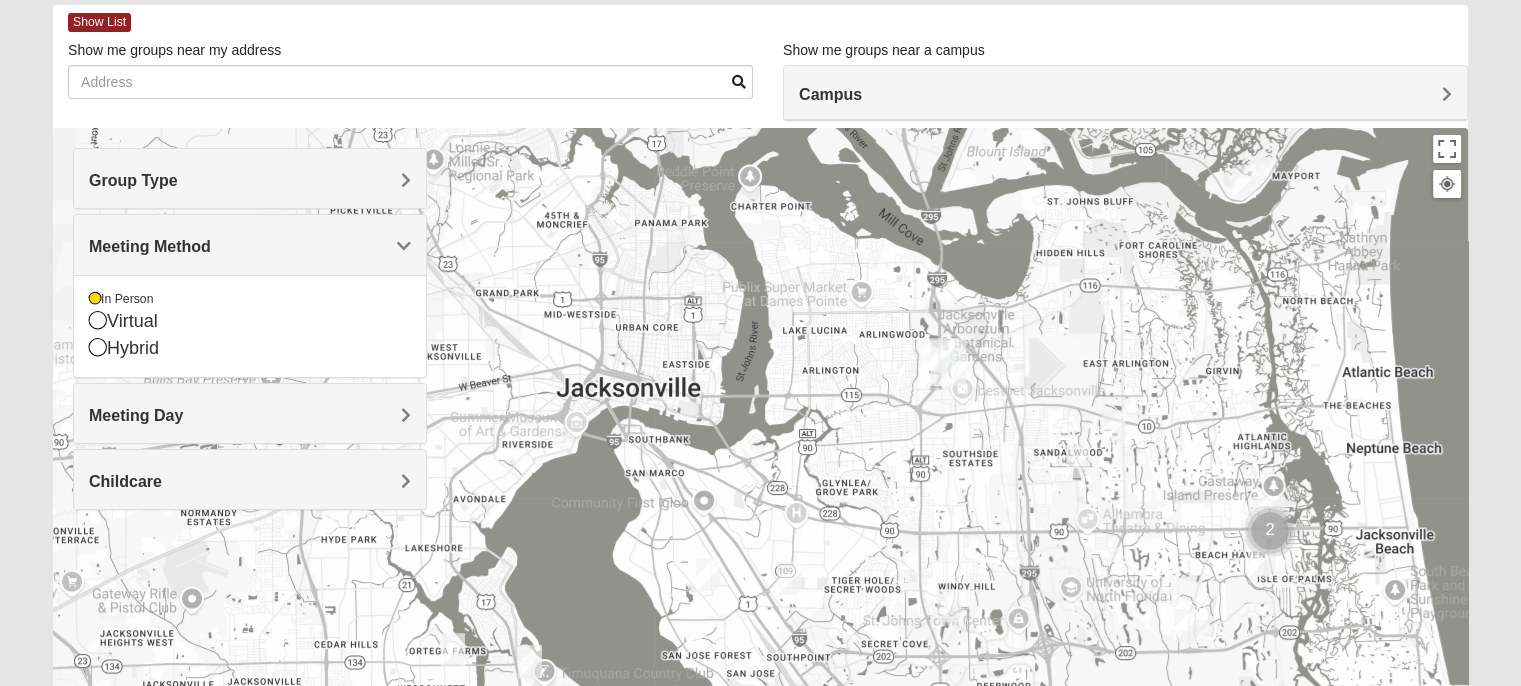 click at bounding box center [760, 528] 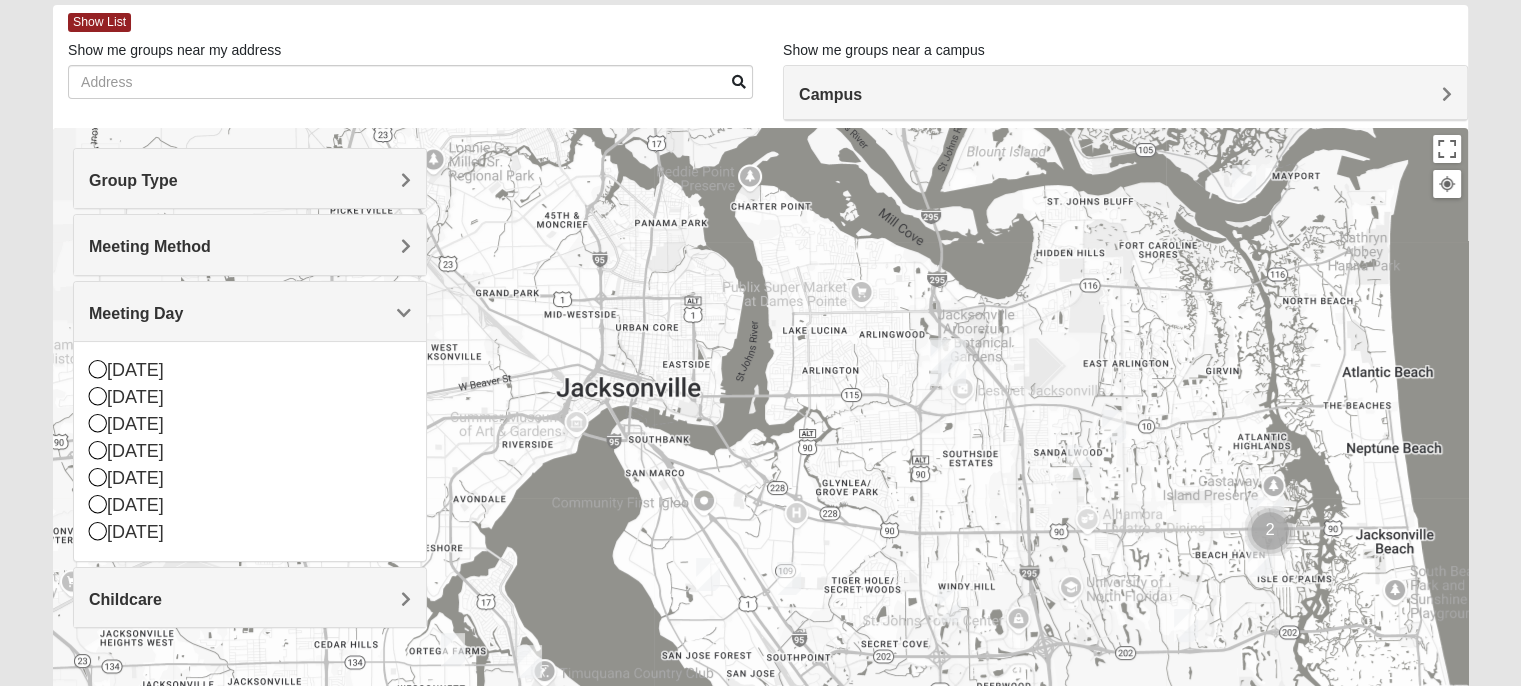 click at bounding box center [760, 528] 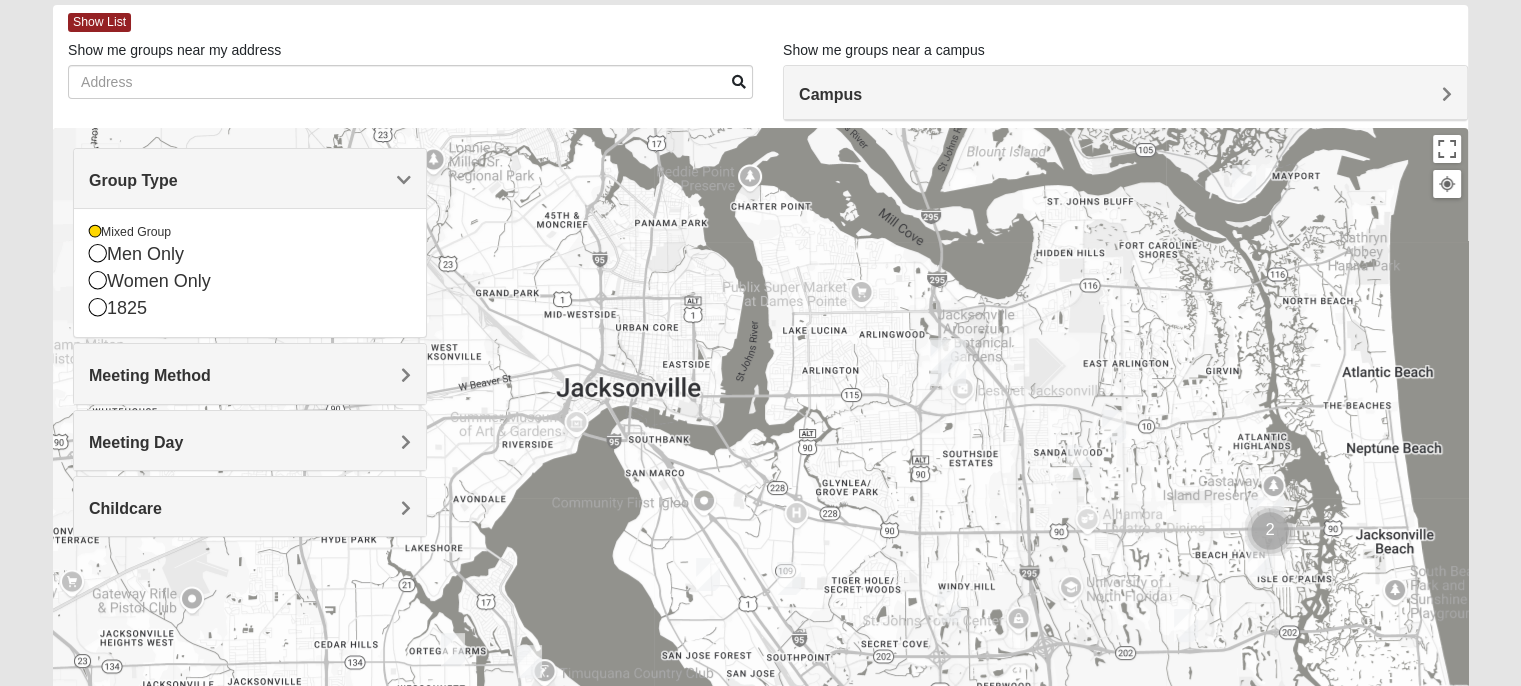 click at bounding box center [760, 528] 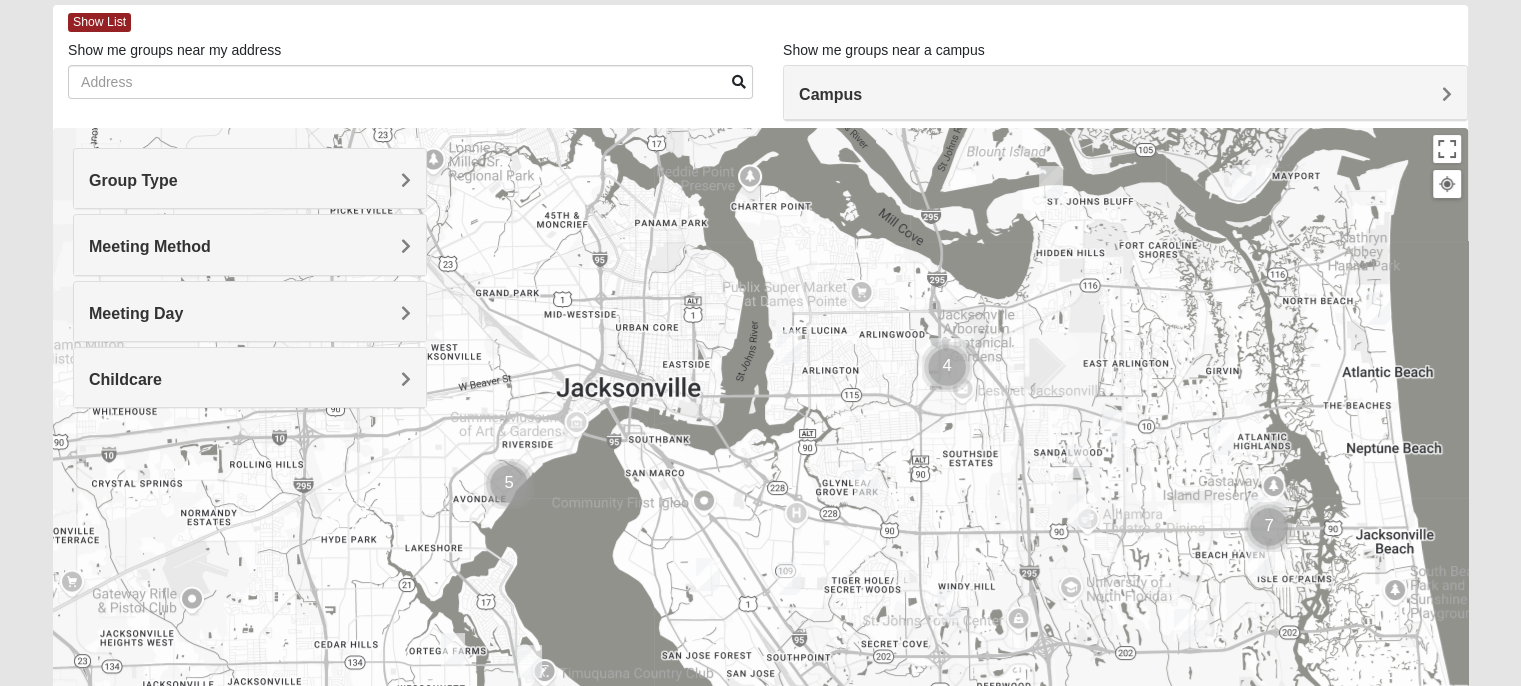 click at bounding box center (760, 528) 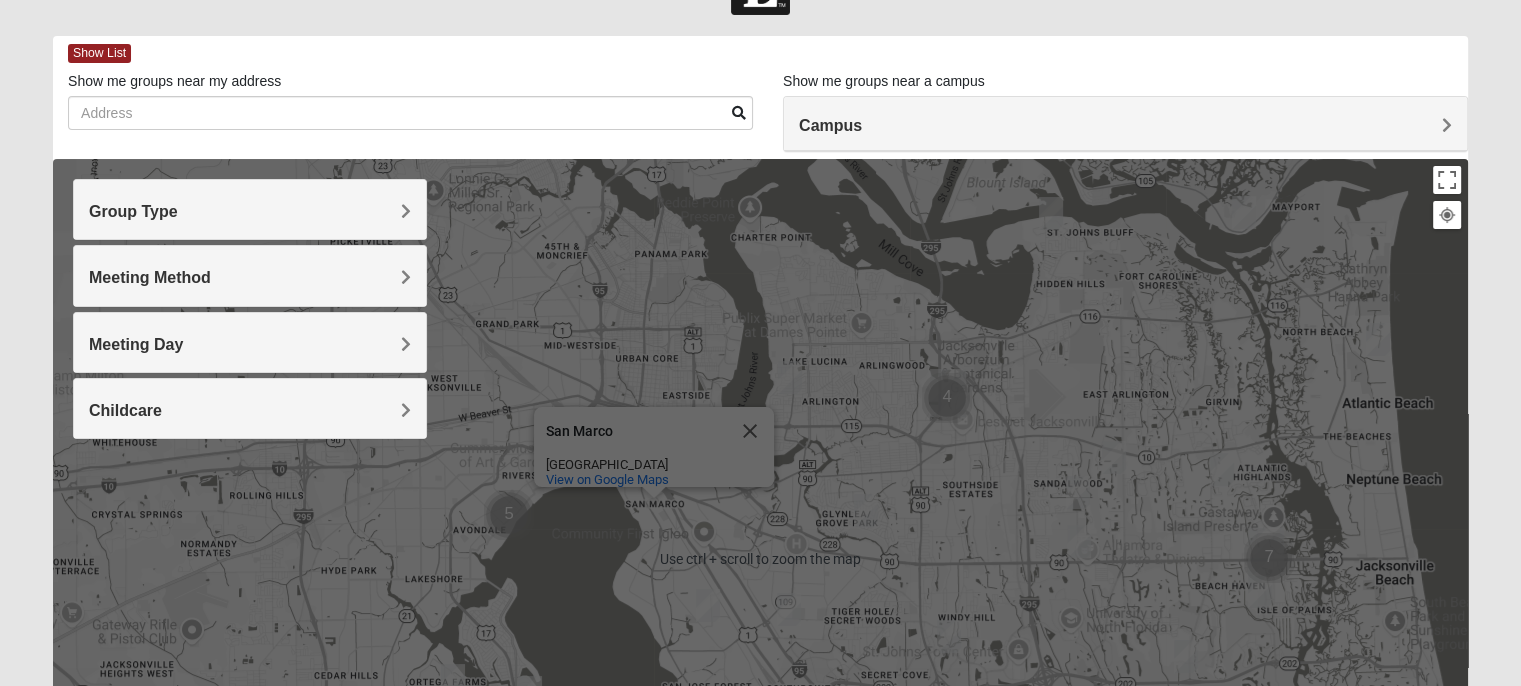 scroll, scrollTop: 100, scrollLeft: 0, axis: vertical 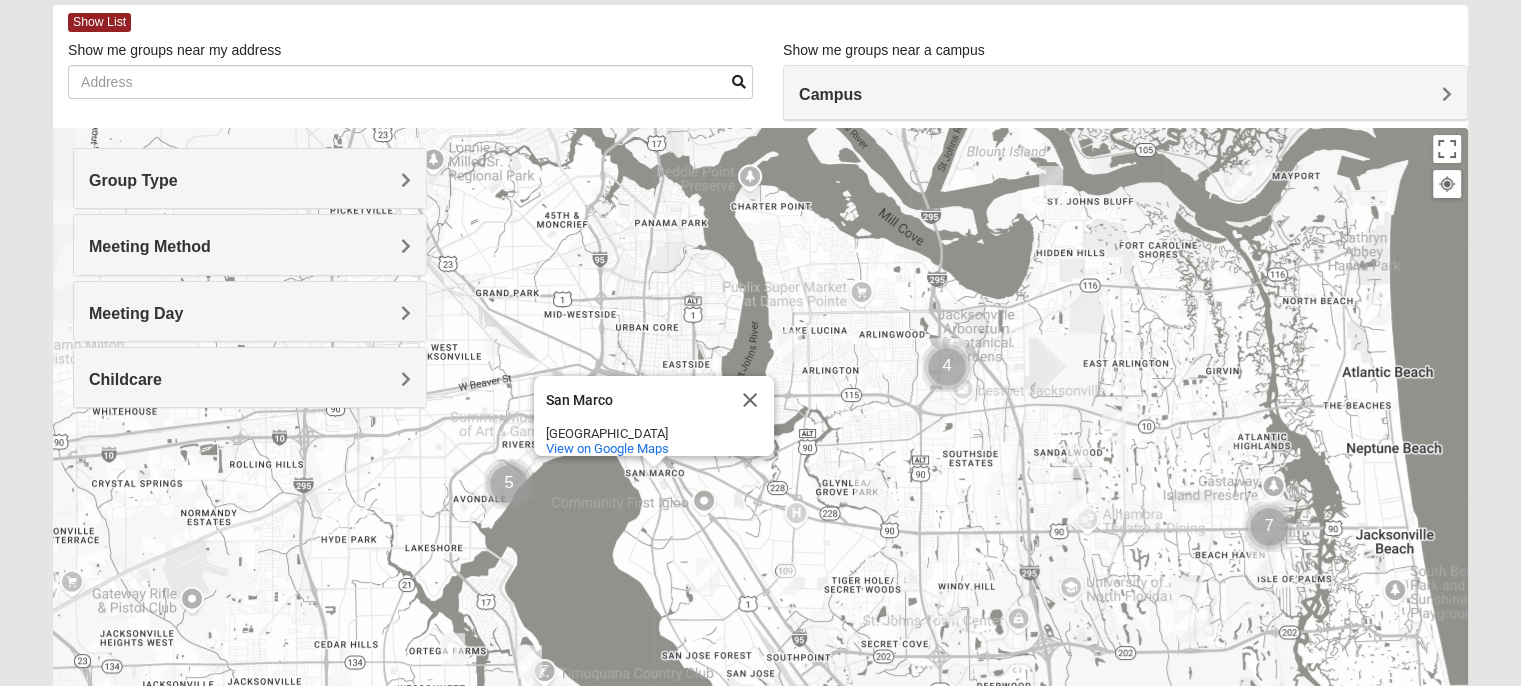 click on "Show List" at bounding box center [768, 22] 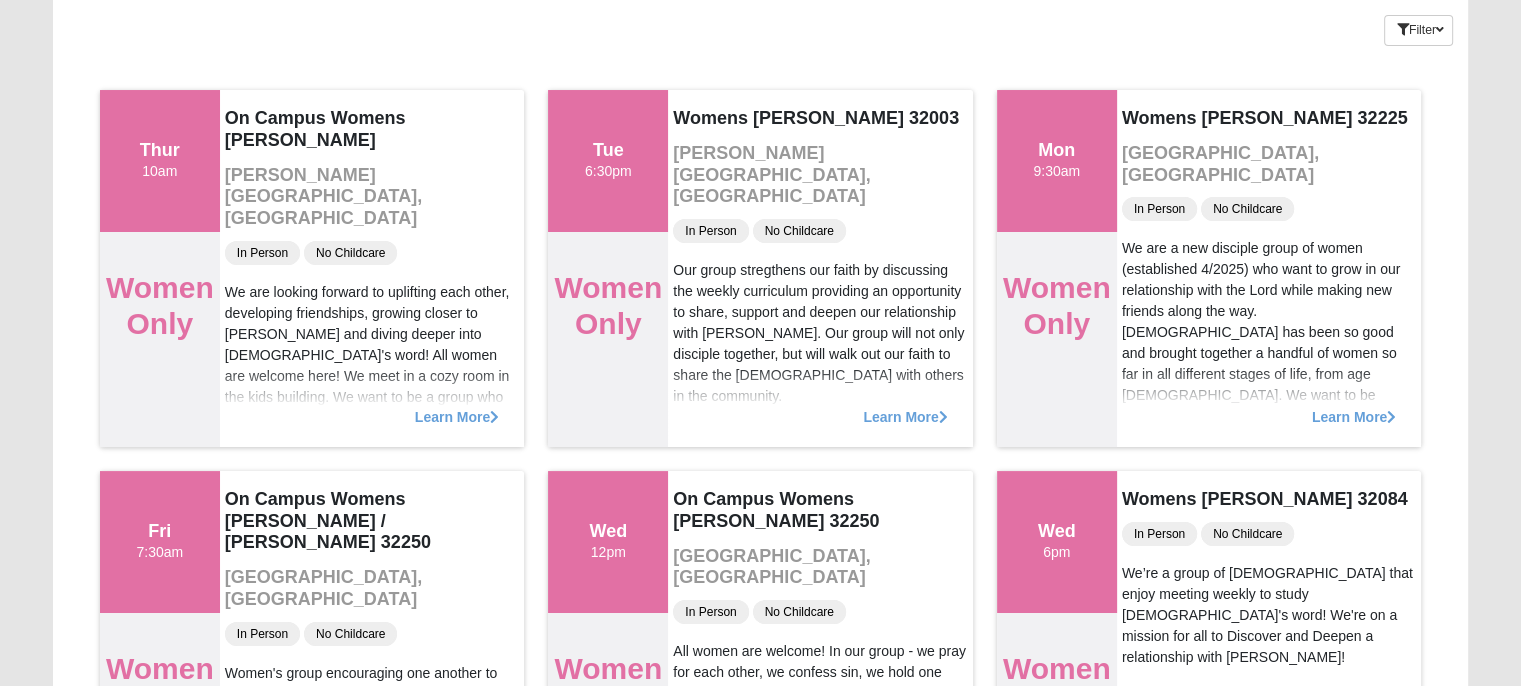 scroll, scrollTop: 200, scrollLeft: 0, axis: vertical 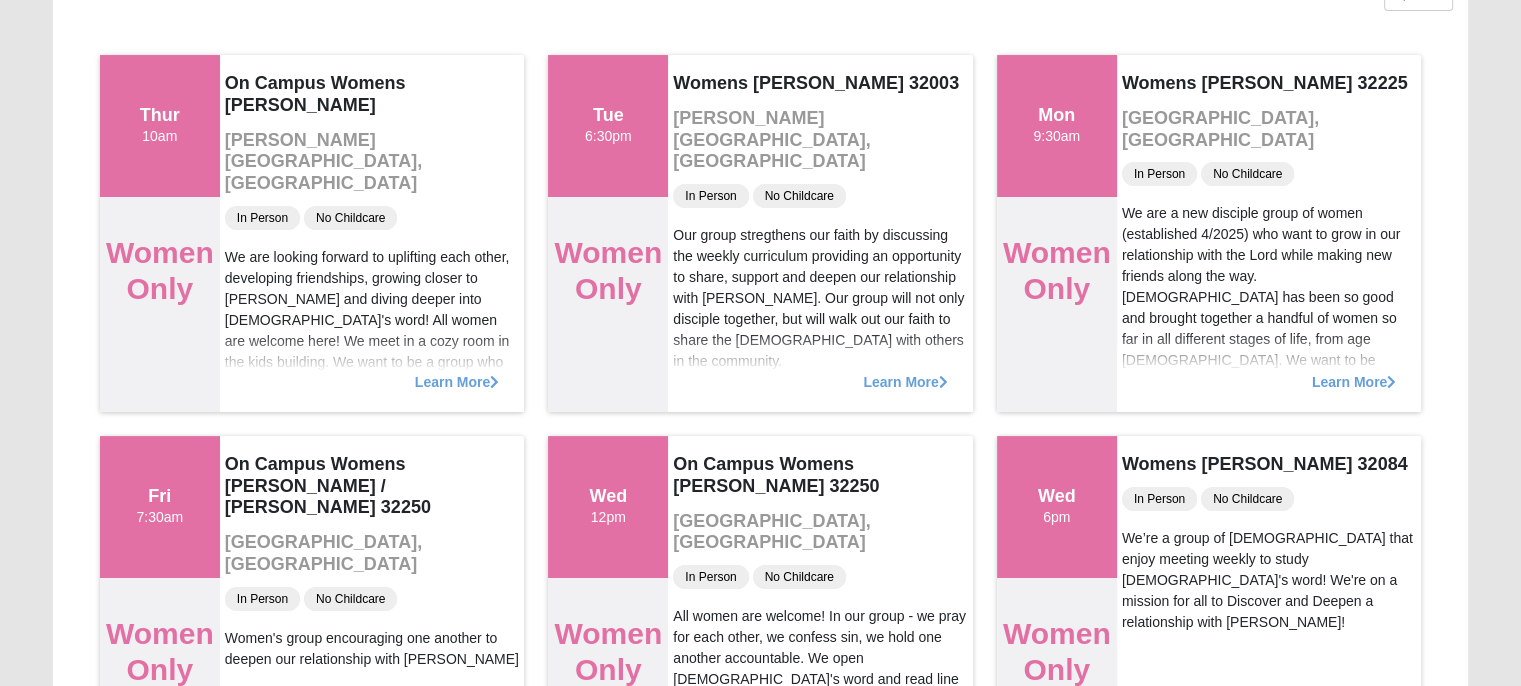 click on "We are a new disciple group of women (established 4/2025) who want to grow in our relationship with the Lord while making new friends along the way.  [DEMOGRAPHIC_DATA] has been so good and brought together a handful of women so far in all different stages of life, from age [DEMOGRAPHIC_DATA]. We want to be friends that will hold each other up in prayer and be accountable to one another as we find our true identity, and walk in that identity as a daughter of the King.    It is our desire to encourage and challenge one another,  to search for [DEMOGRAPHIC_DATA] answers to our problems and sins, not worldly answers, to tell each other what we need to hear and not what we want to hear, to love each other where we are and encourage each other to blossom into the women [DEMOGRAPHIC_DATA] created us to be, one obedient step at a time." at bounding box center [1269, 413] 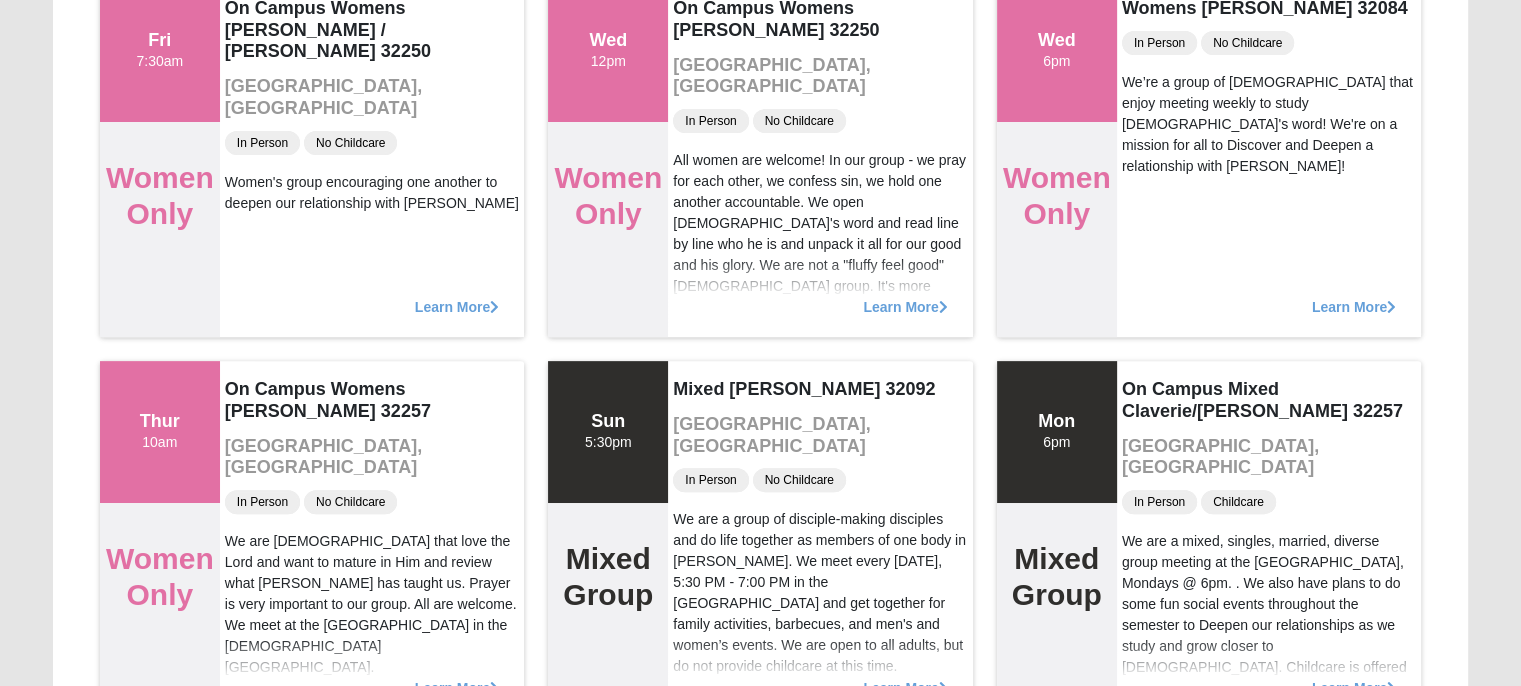 scroll, scrollTop: 700, scrollLeft: 0, axis: vertical 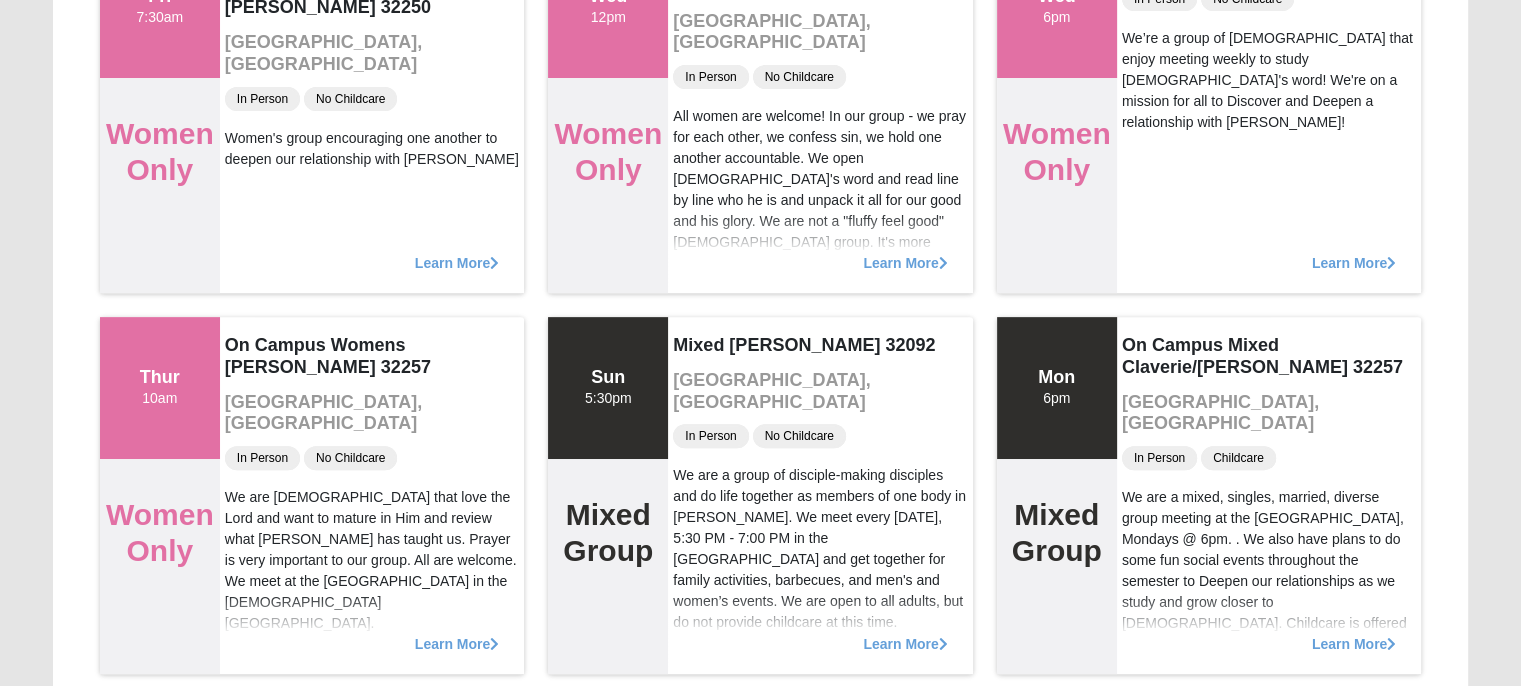click on "Learn More" at bounding box center (457, 634) 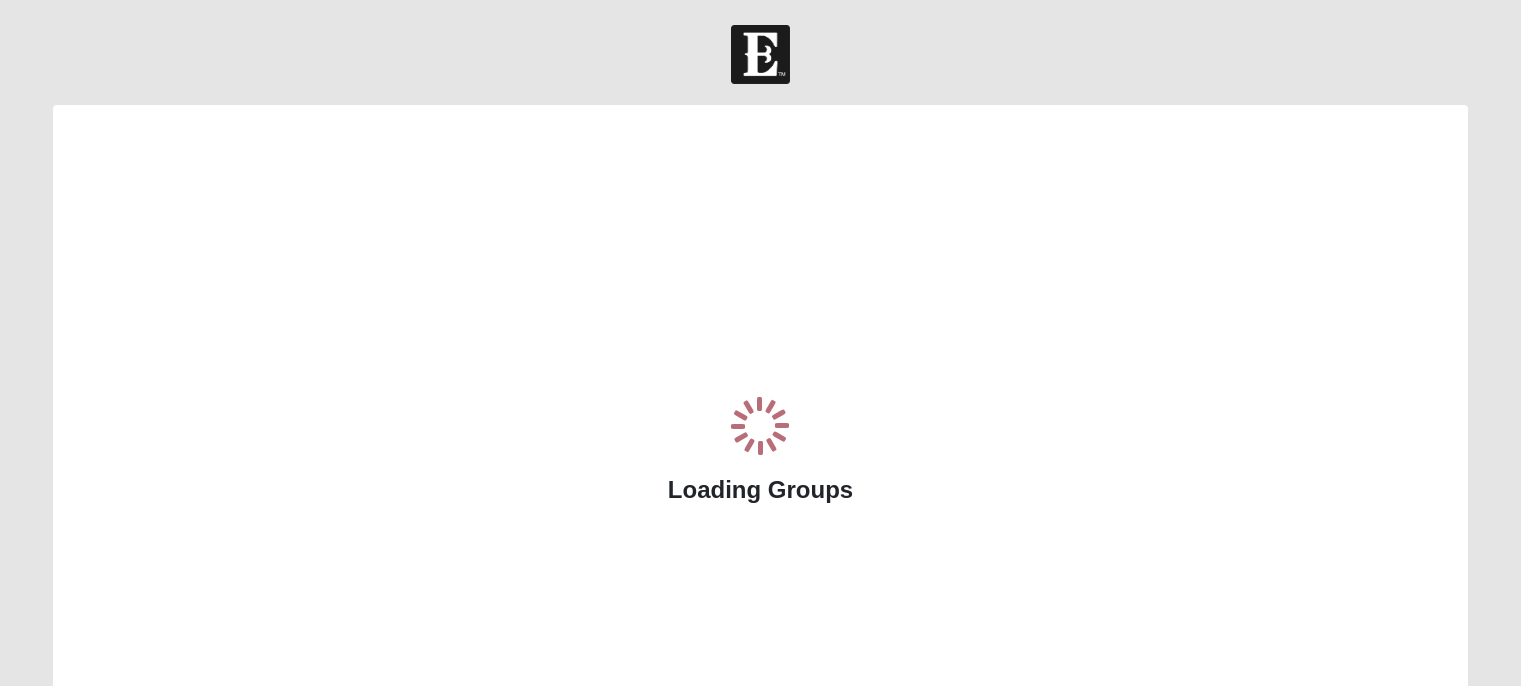 scroll, scrollTop: 0, scrollLeft: 0, axis: both 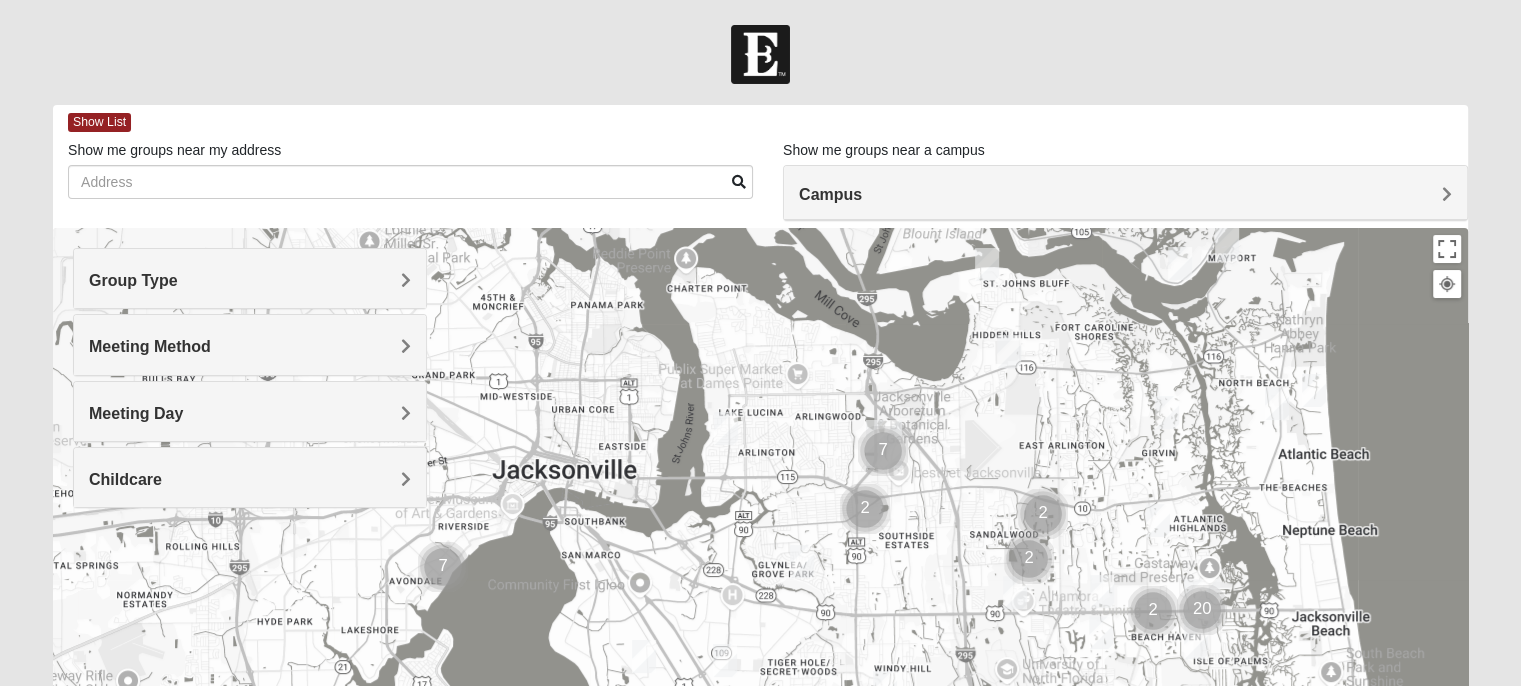 drag, startPoint x: 555, startPoint y: 477, endPoint x: 996, endPoint y: 464, distance: 441.19156 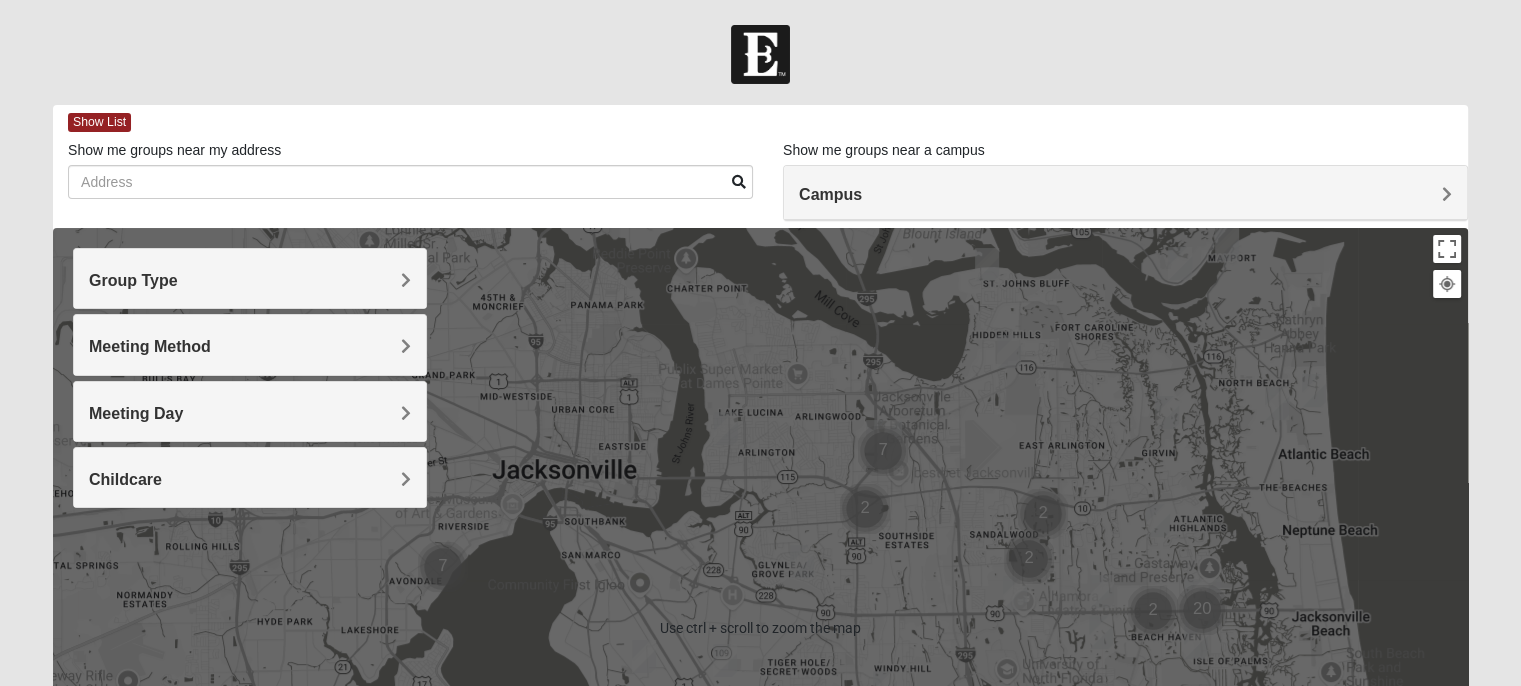 click at bounding box center [760, 628] 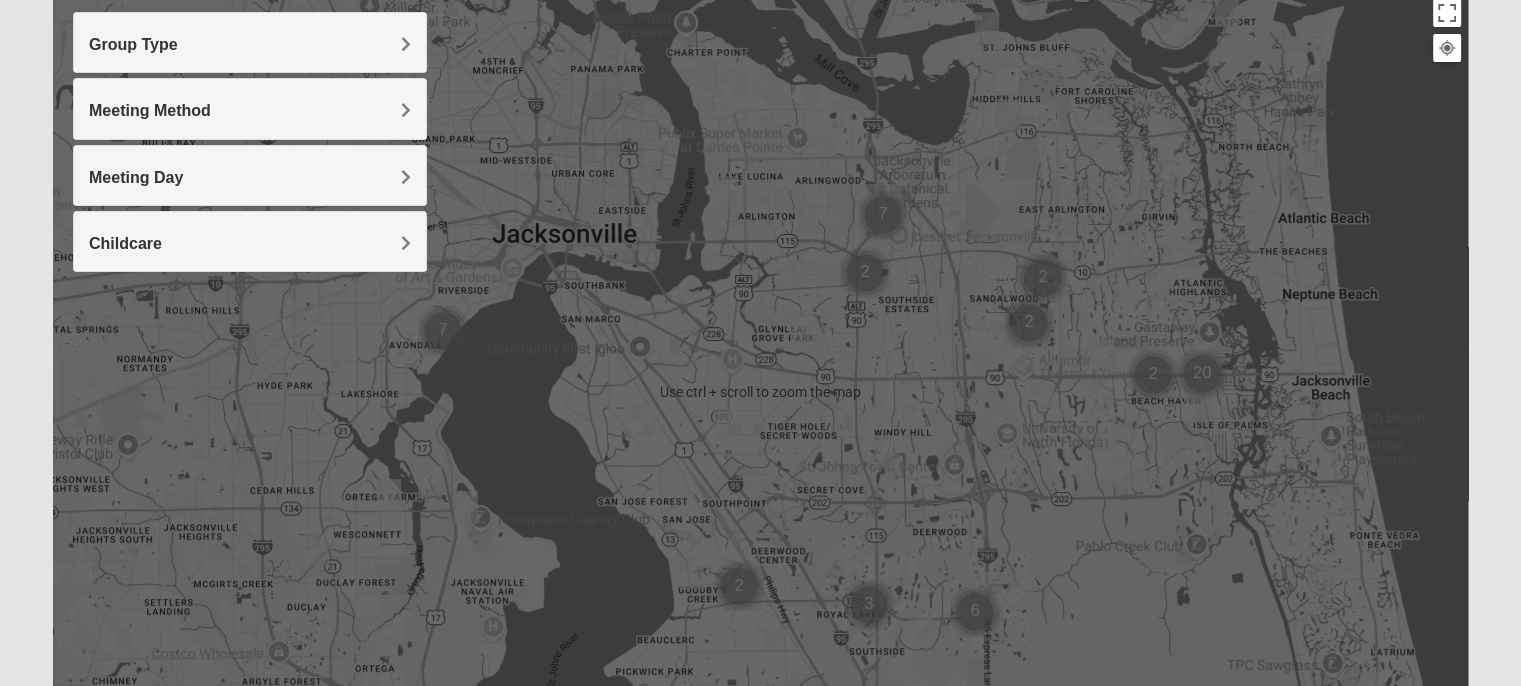 scroll, scrollTop: 100, scrollLeft: 0, axis: vertical 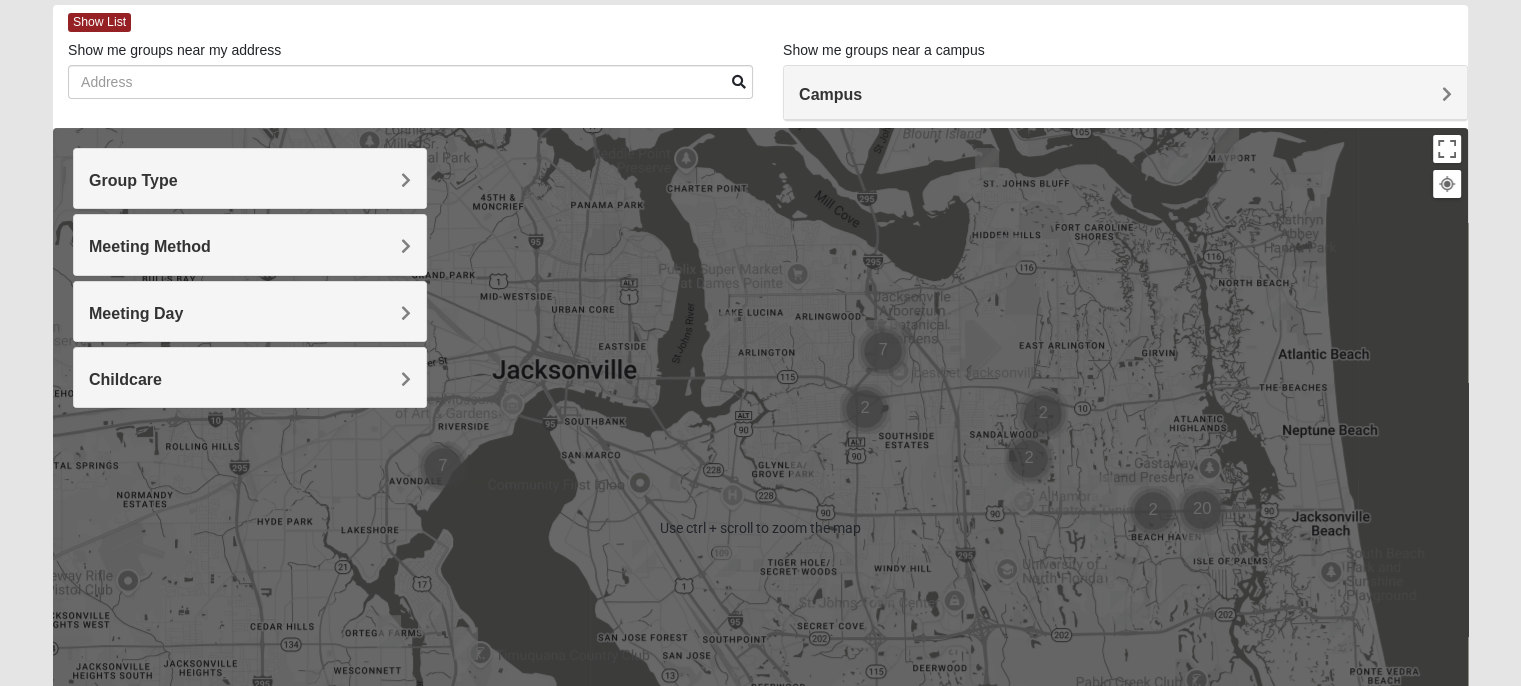click at bounding box center [760, 528] 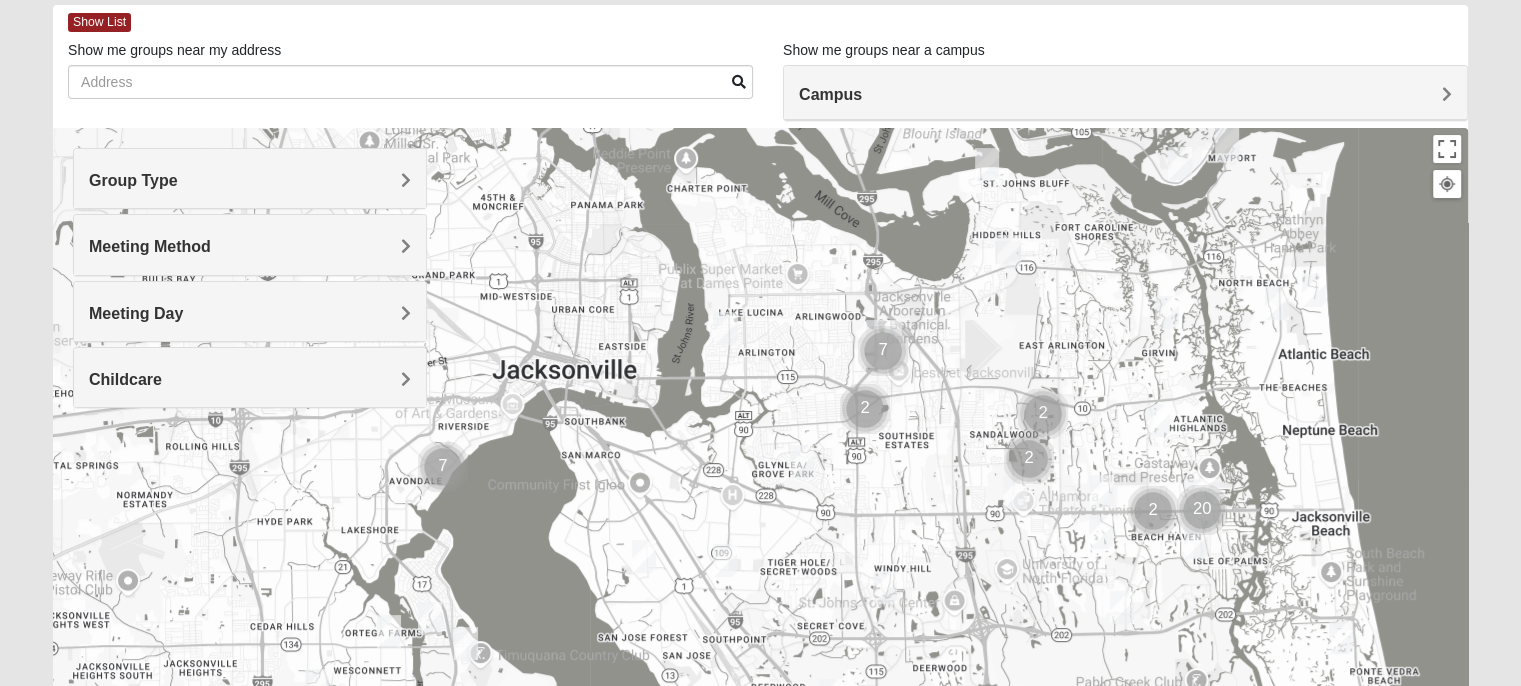click at bounding box center (644, 556) 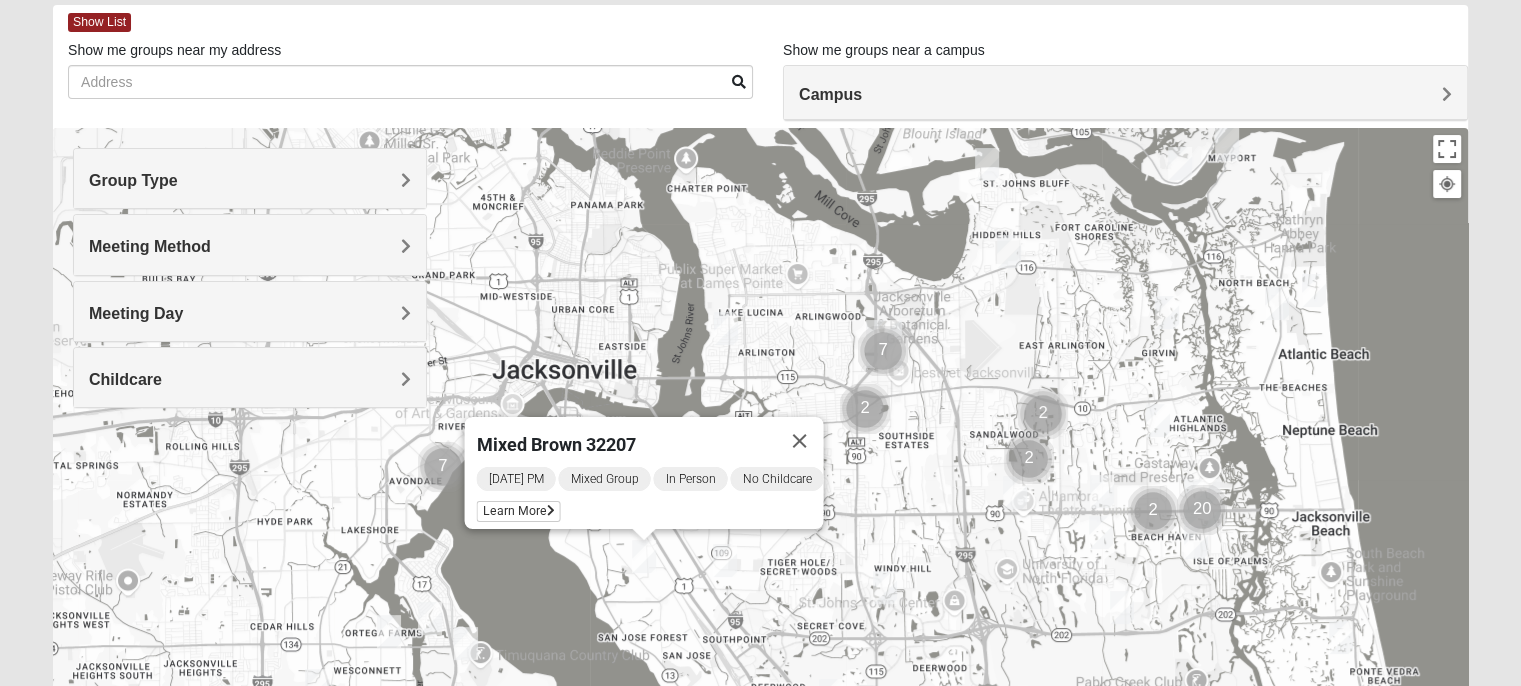 click on "Tuesday PM      Mixed Group      In Person      No Childcare Learn More" at bounding box center [649, 497] 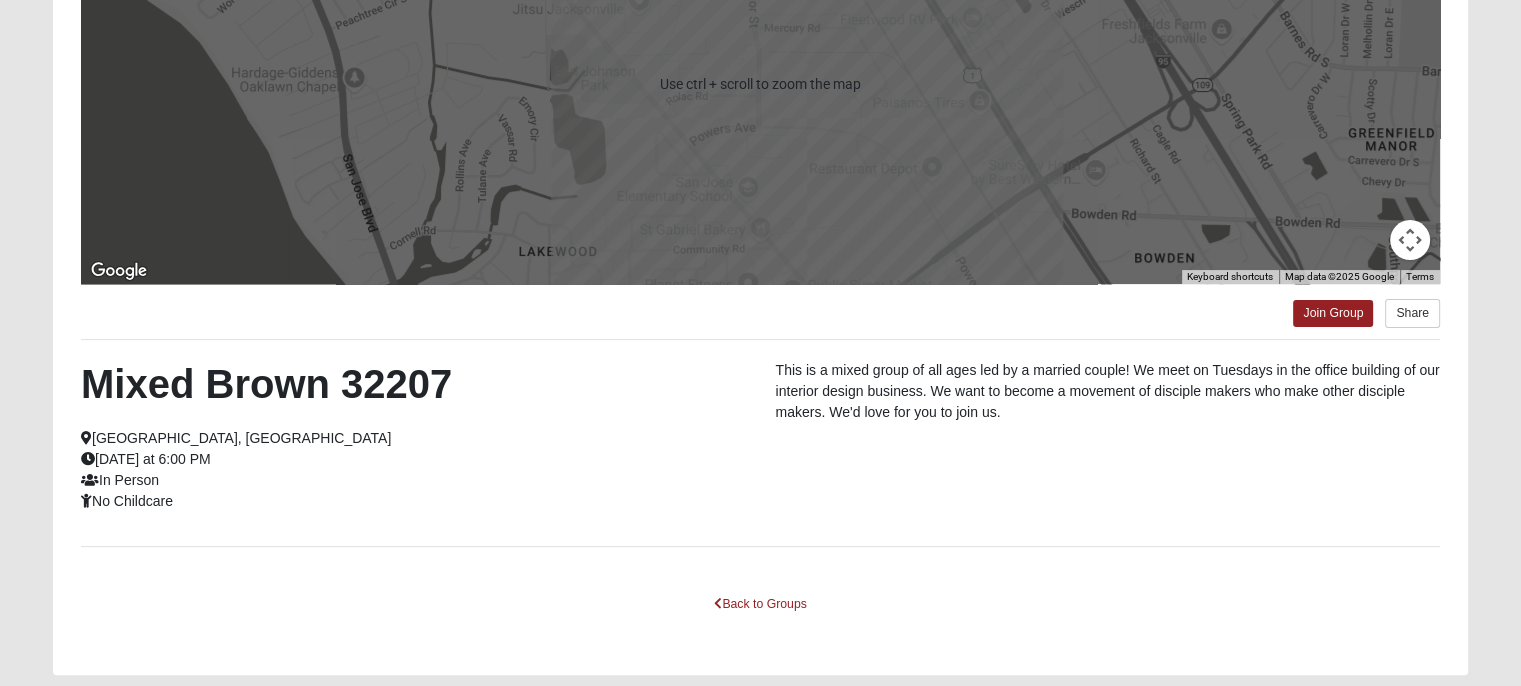 scroll, scrollTop: 396, scrollLeft: 0, axis: vertical 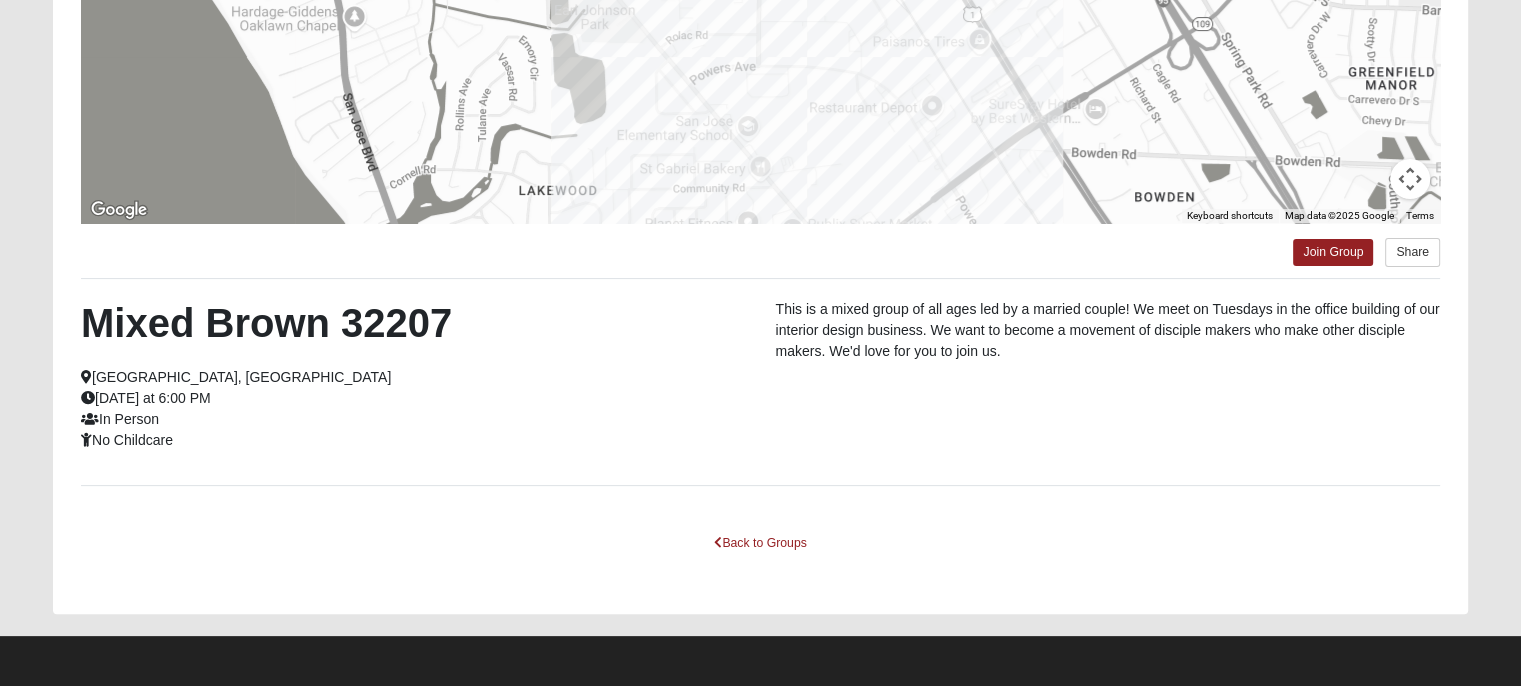 click on "Mixed Brown 32207
Jacksonville, FL
Tuesday at 6:00 PM
In Person
No Childcare
This is a mixed group of all ages led by a married couple! We meet on Tuesdays in the office building of our interior design business. We want to become a movement of disciple makers who make other disciple makers.  We'd love for you to join us." at bounding box center (760, 382) 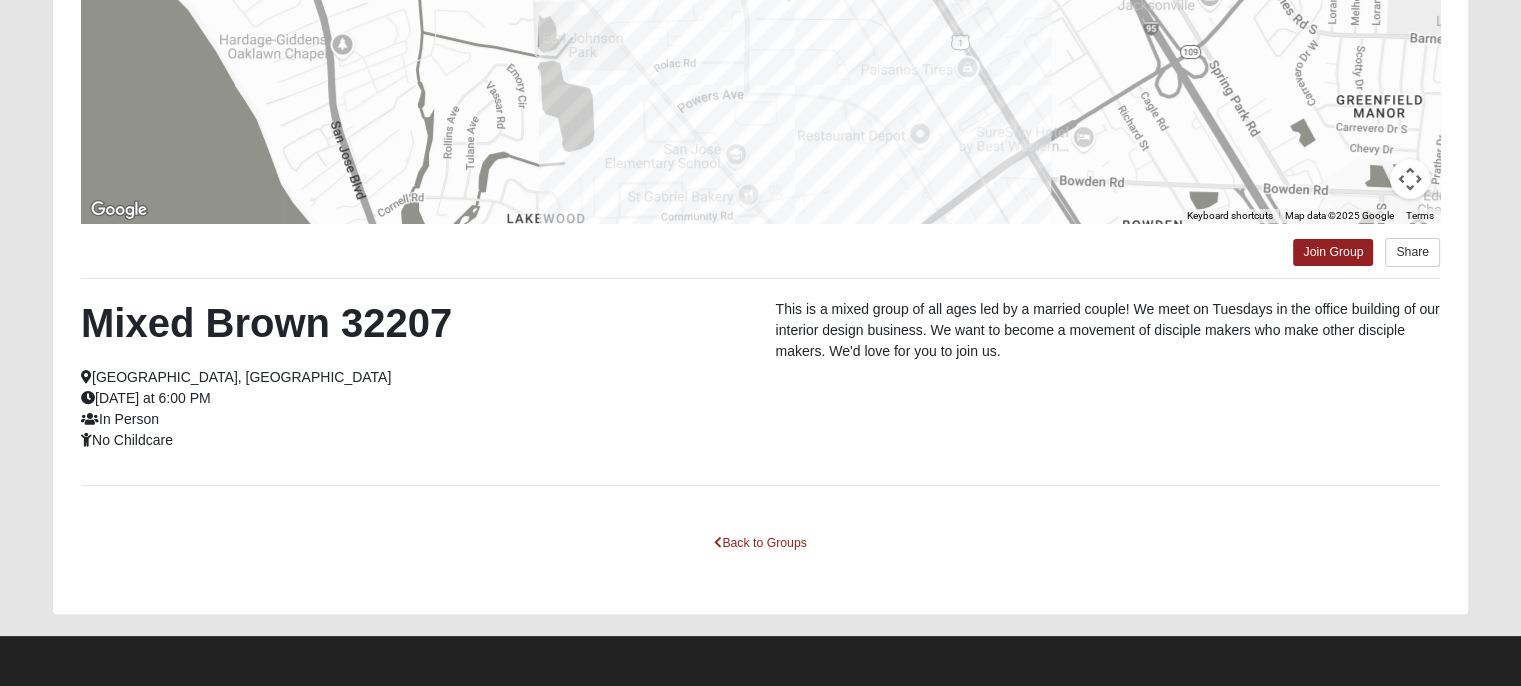 drag, startPoint x: 948, startPoint y: 103, endPoint x: 936, endPoint y: 134, distance: 33.24154 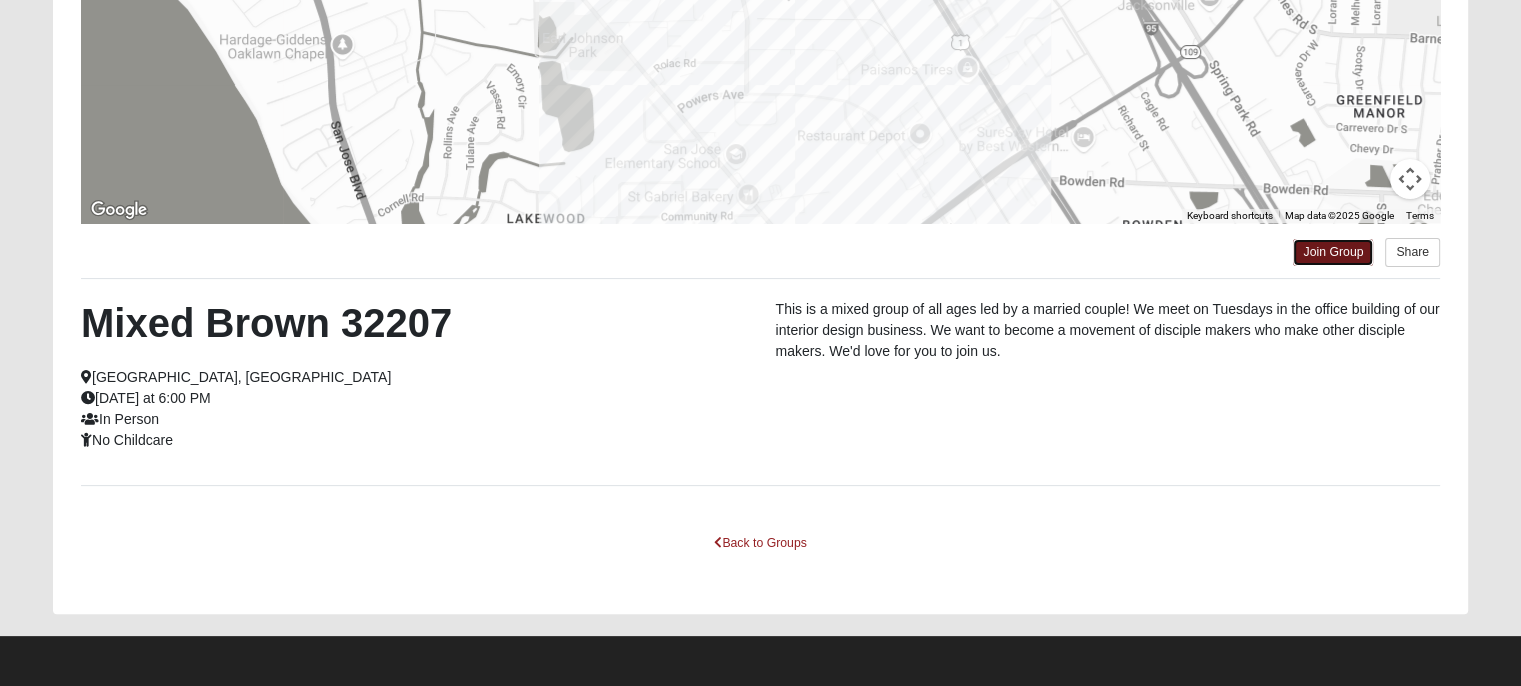 click on "Join Group" at bounding box center [1333, 252] 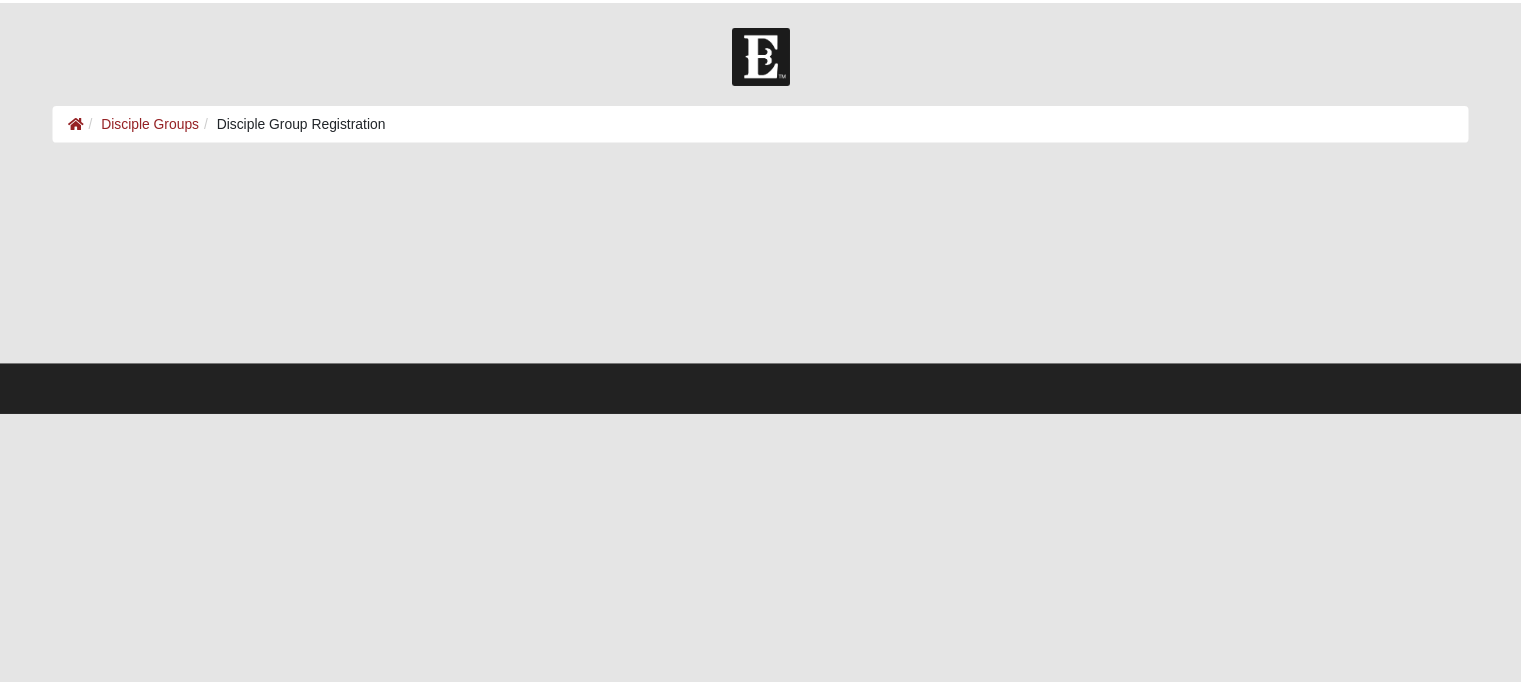 scroll, scrollTop: 0, scrollLeft: 0, axis: both 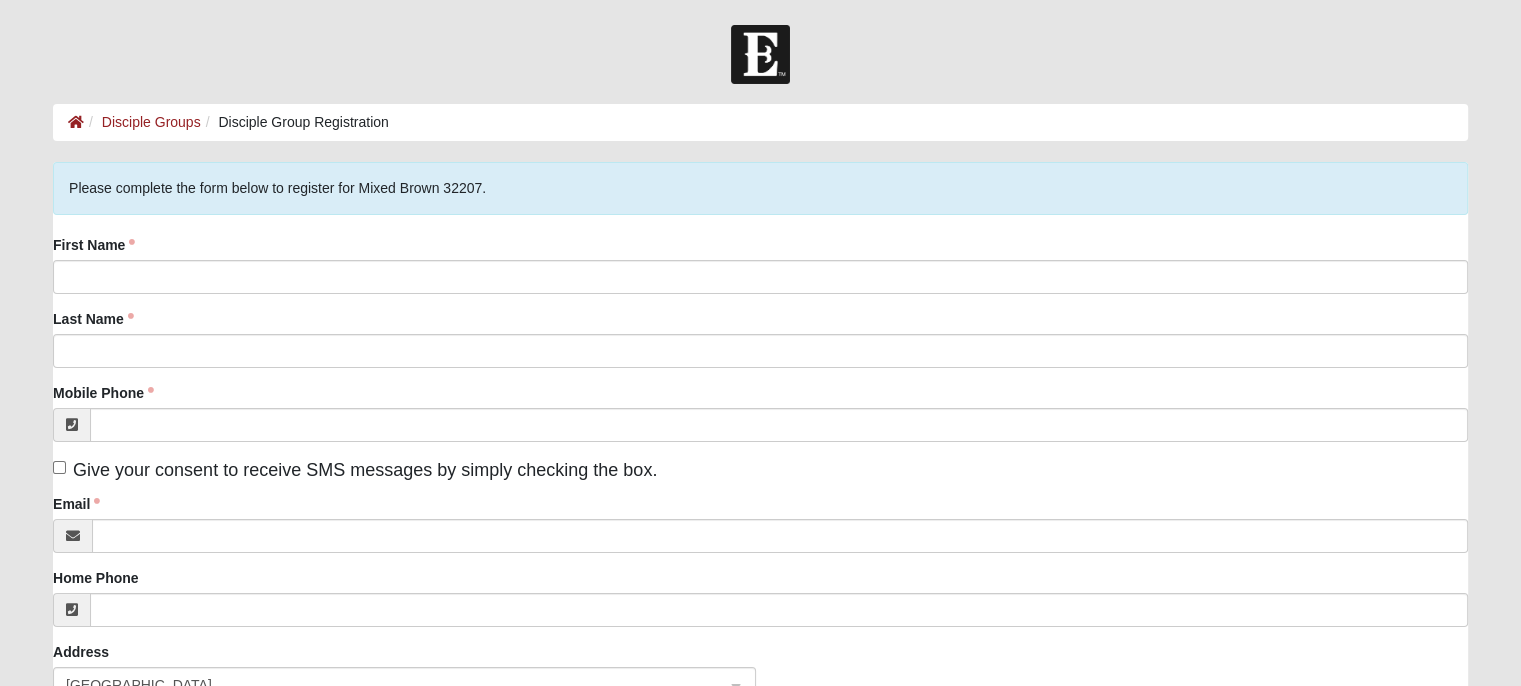 click on "Give your consent to receive SMS messages by simply checking the box." at bounding box center (365, 470) 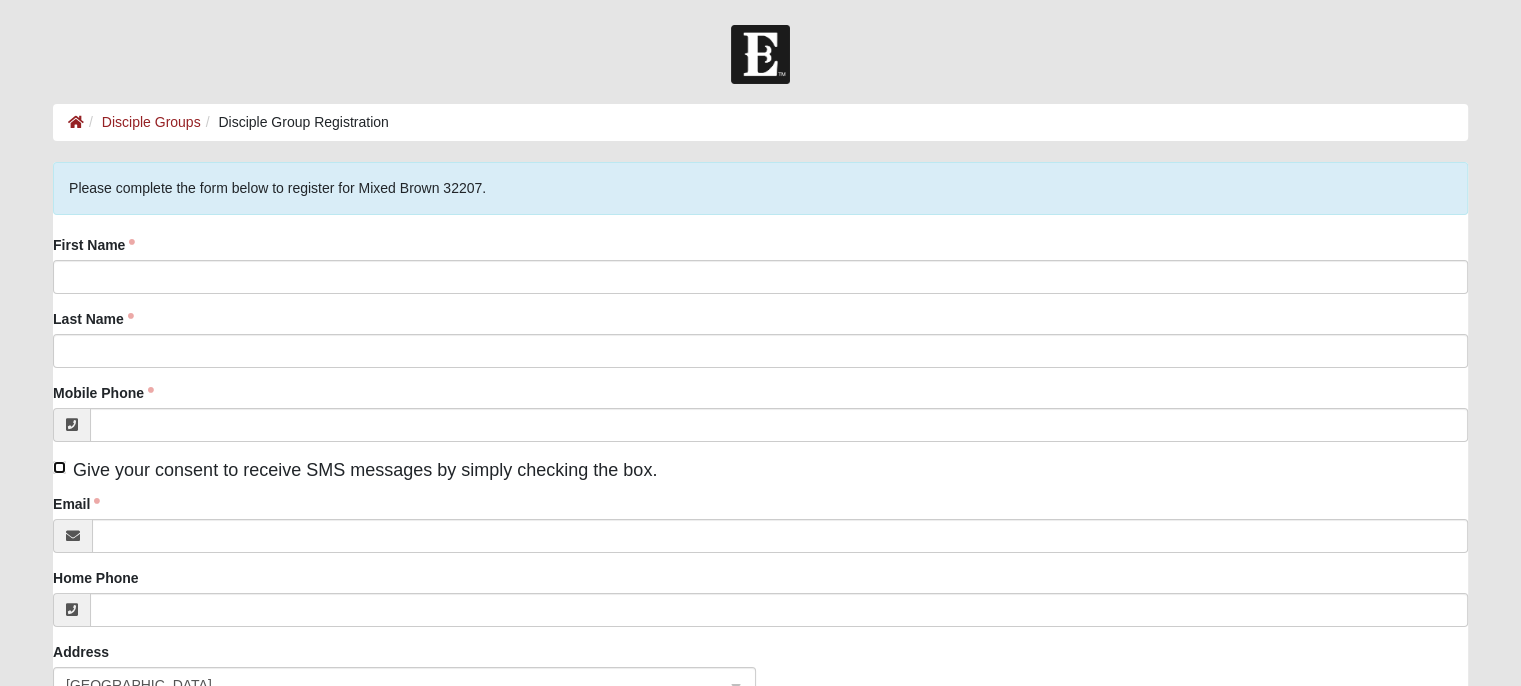 click on "Give your consent to receive SMS messages by simply checking the box." at bounding box center (59, 467) 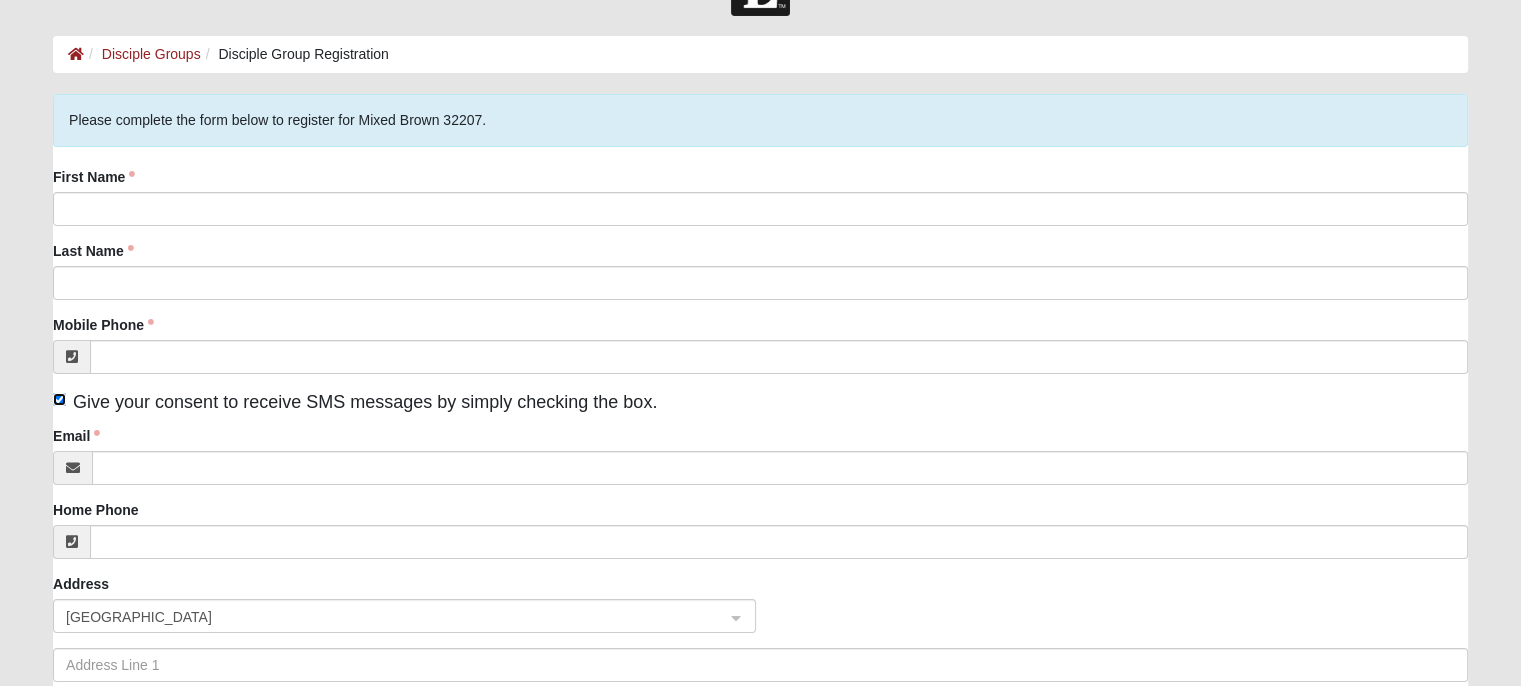 scroll, scrollTop: 0, scrollLeft: 0, axis: both 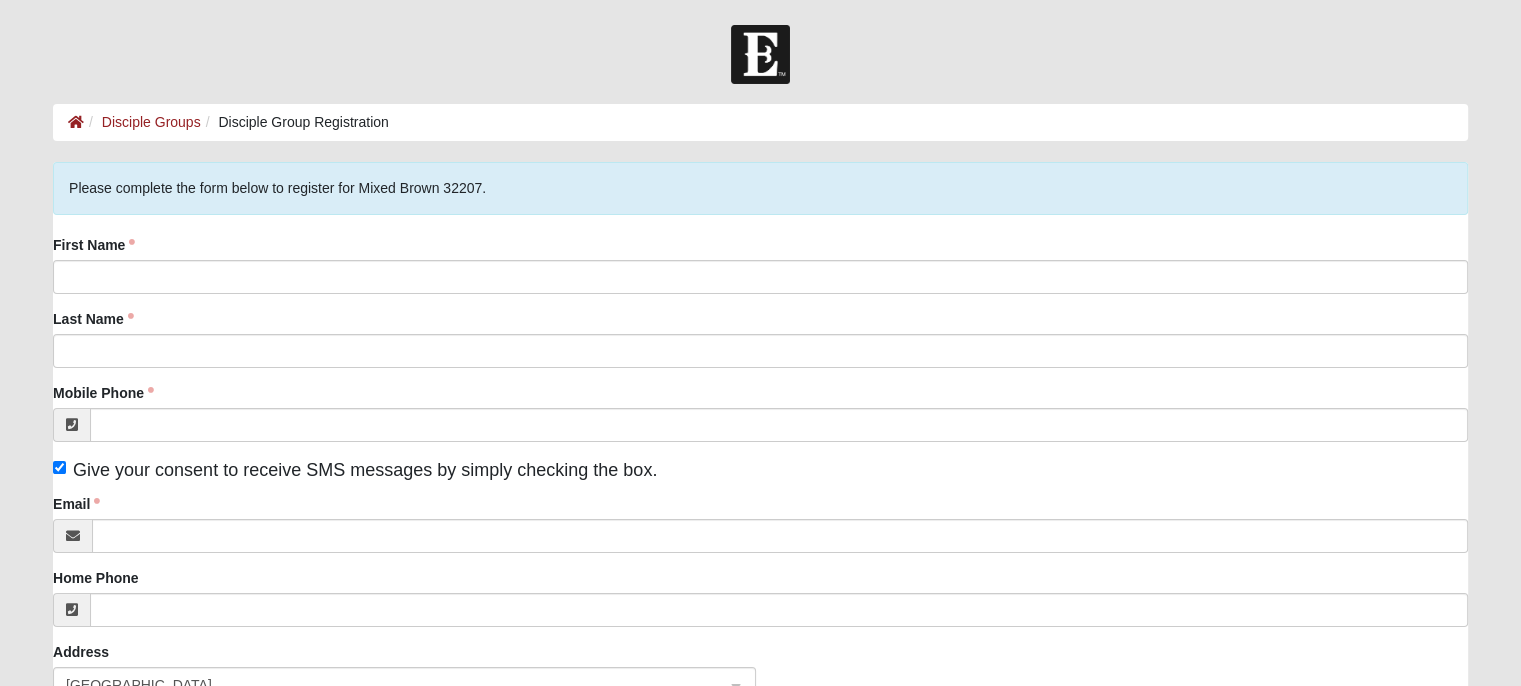 click at bounding box center [760, 54] 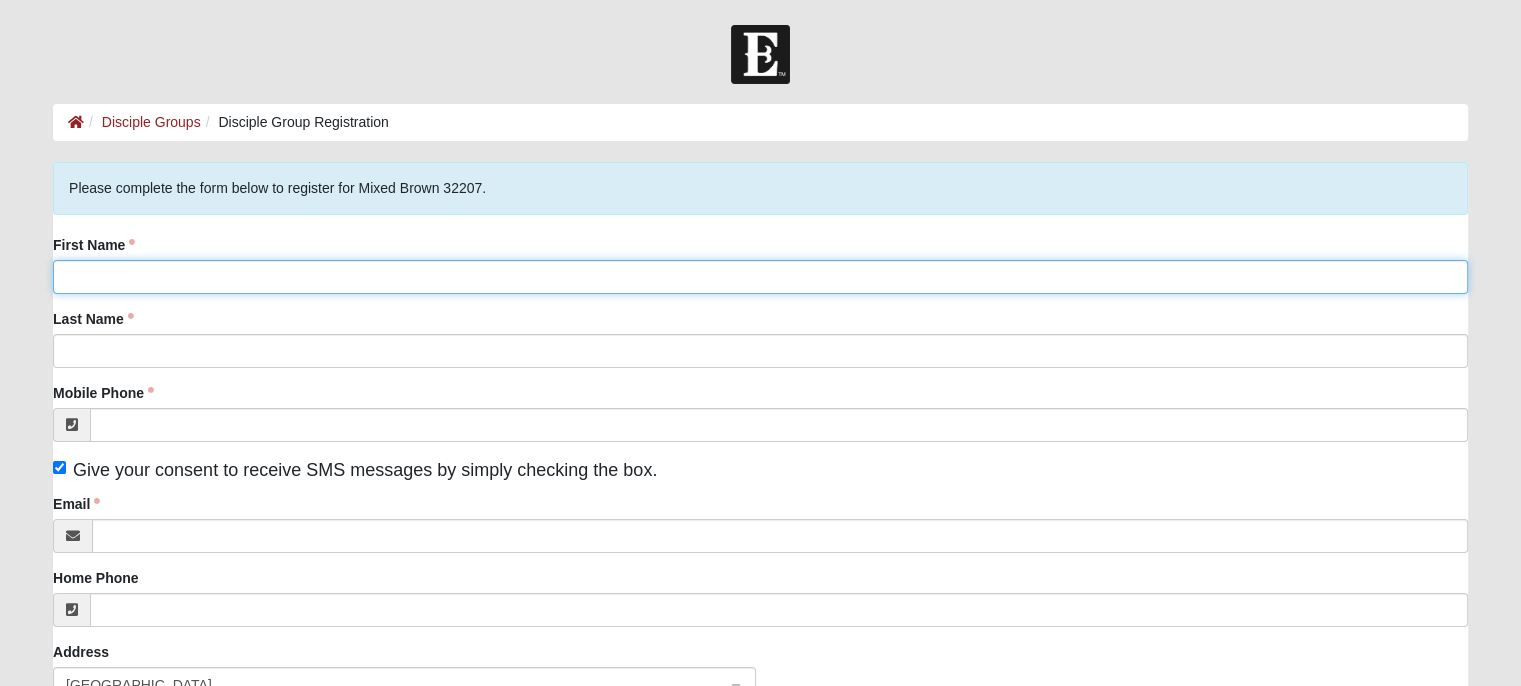 click on "First Name" 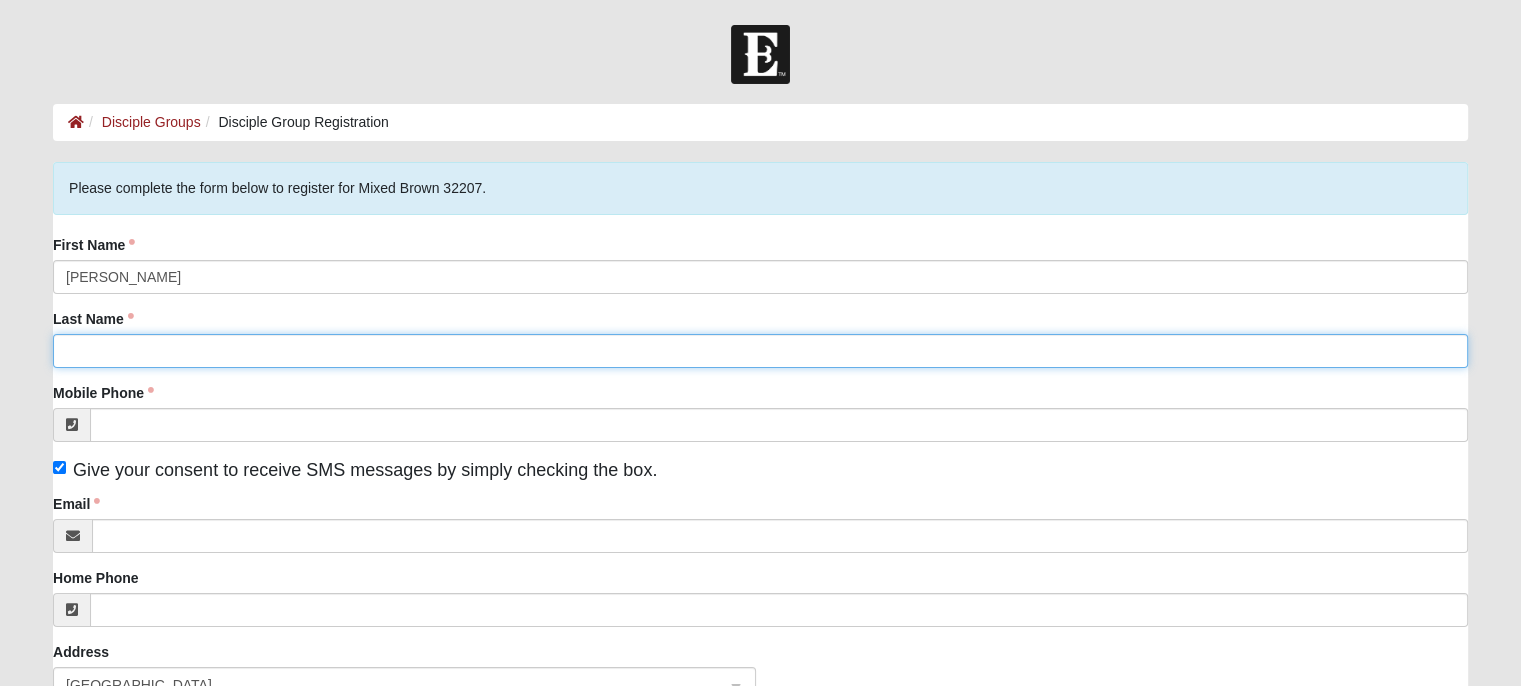 type on "WORTHINGTON" 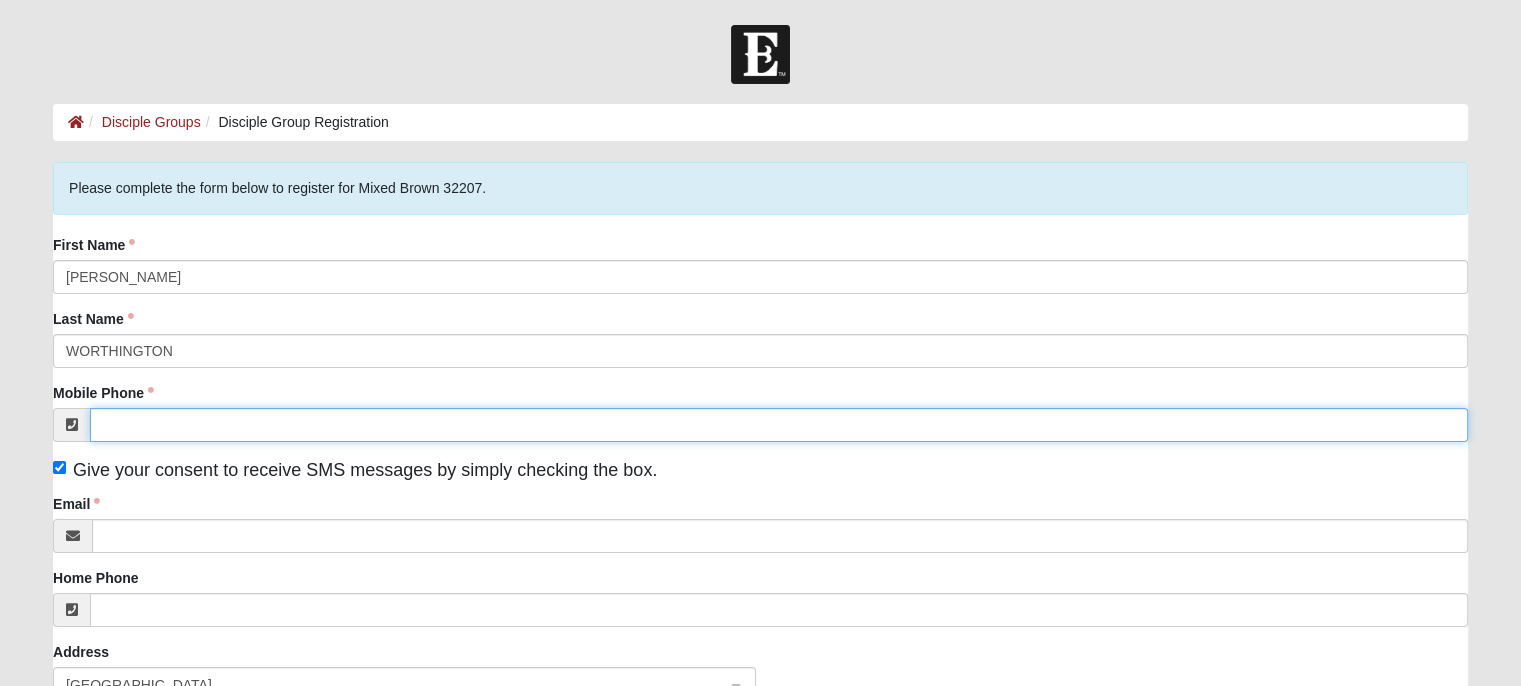 type on "(904) 330-6631" 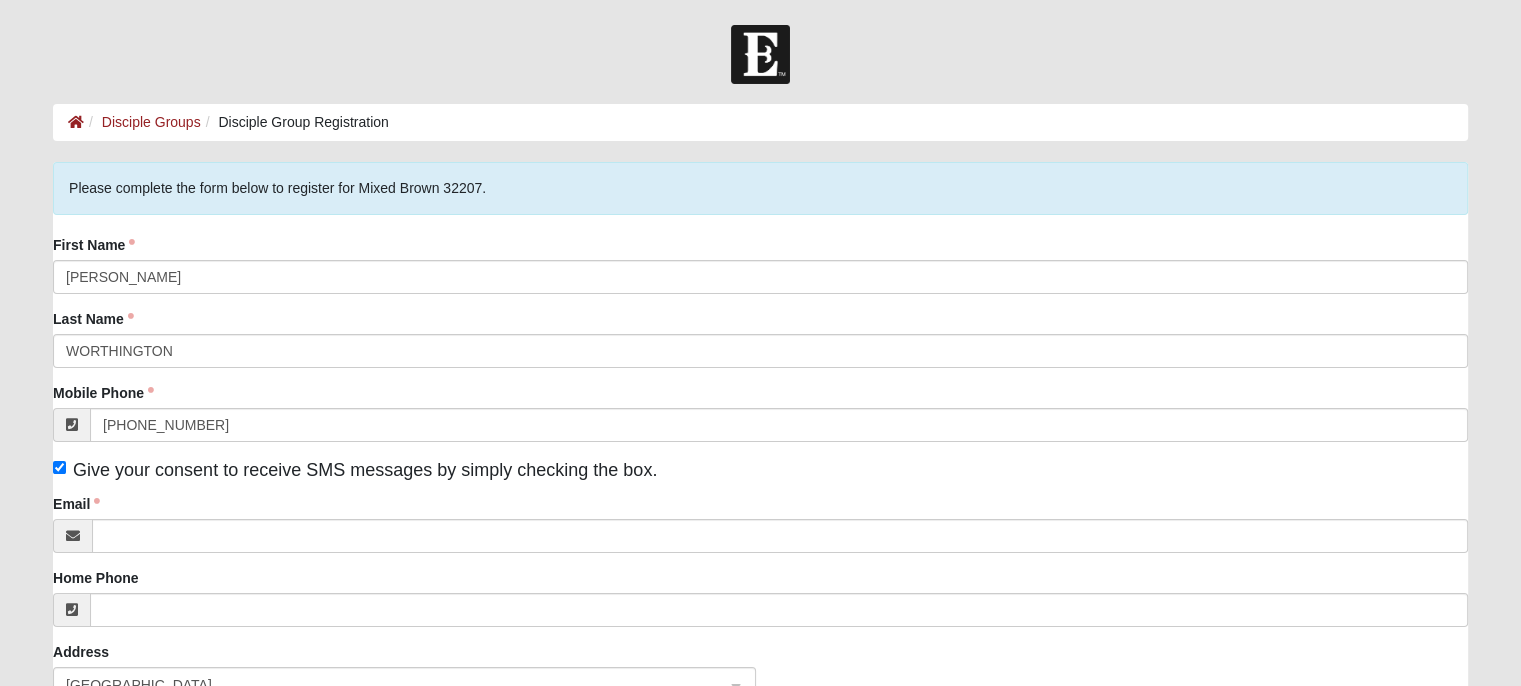 type on "2048 N LAURA ST" 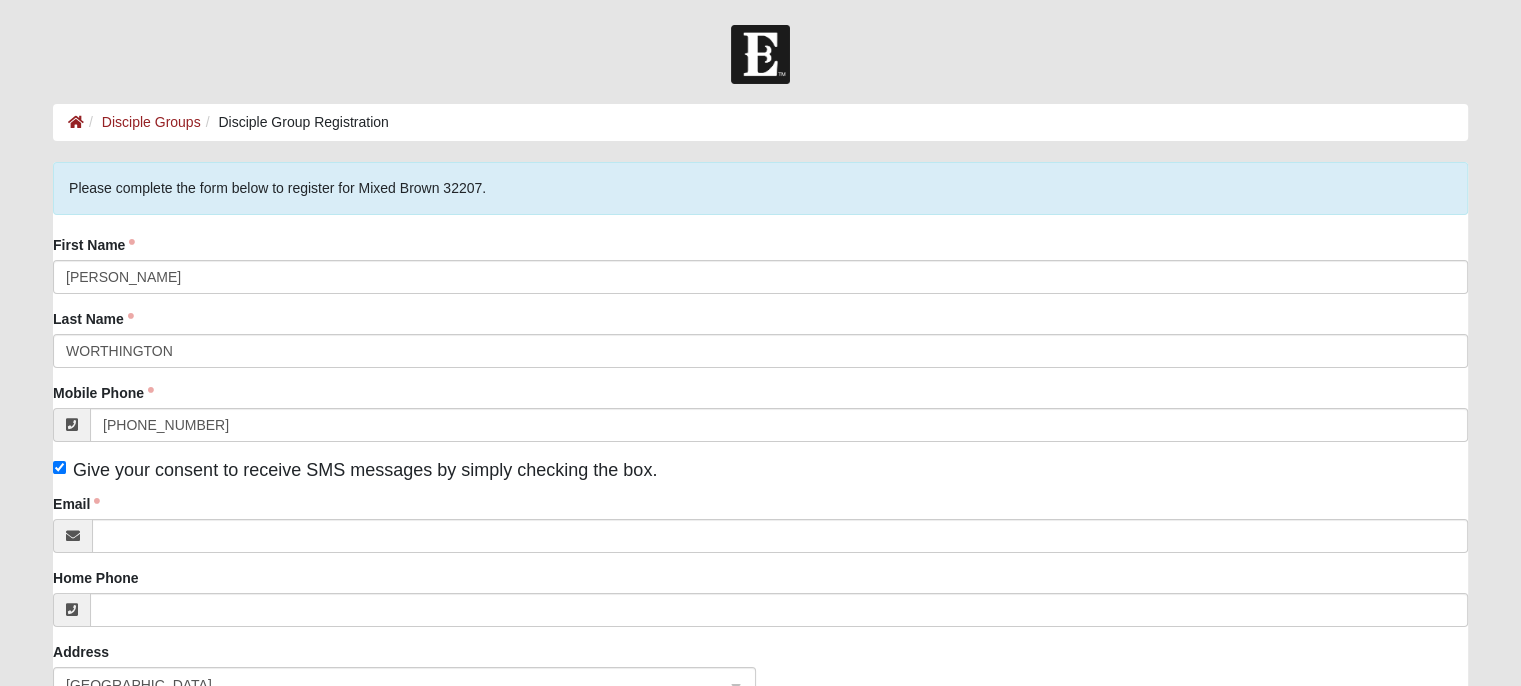 type on "JACKSONVILLE" 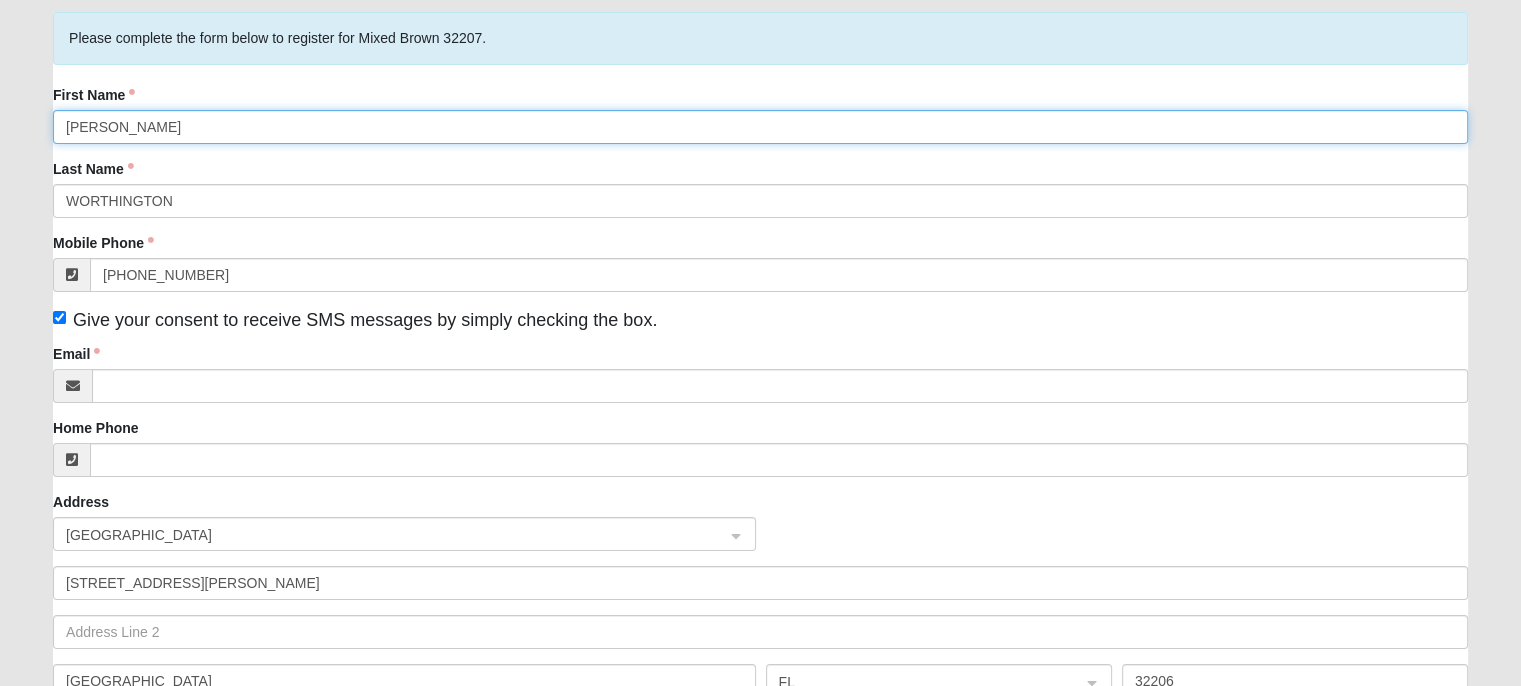 scroll, scrollTop: 200, scrollLeft: 0, axis: vertical 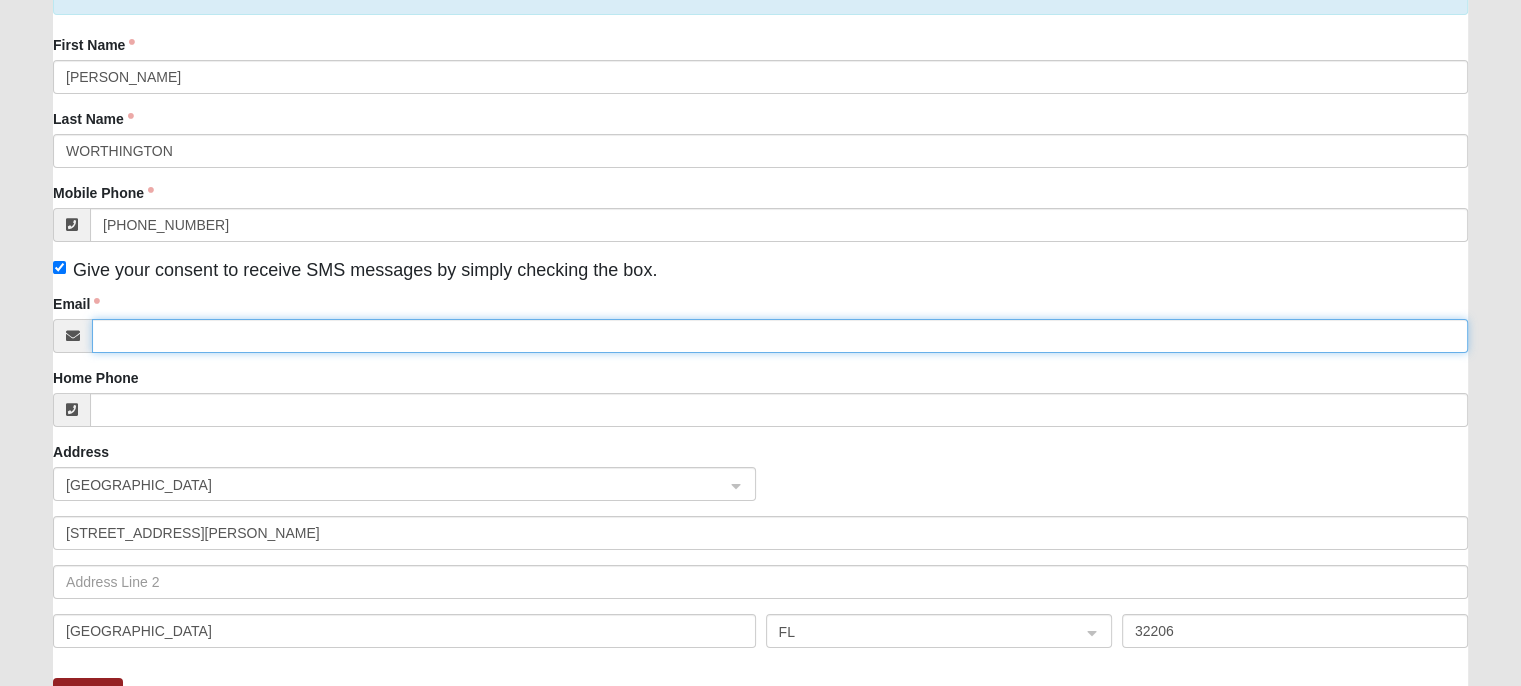 click on "Email" at bounding box center [780, 336] 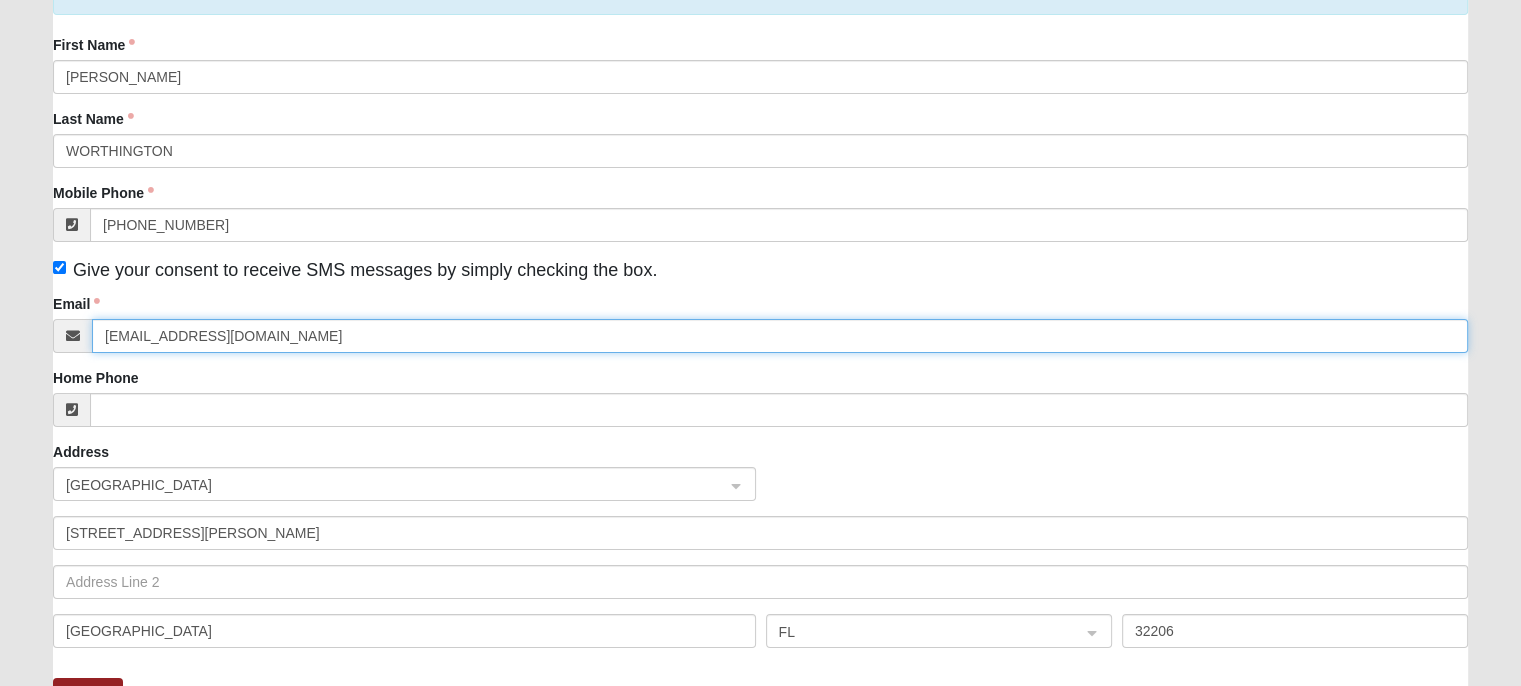 type on "paoworthington@gmail.com" 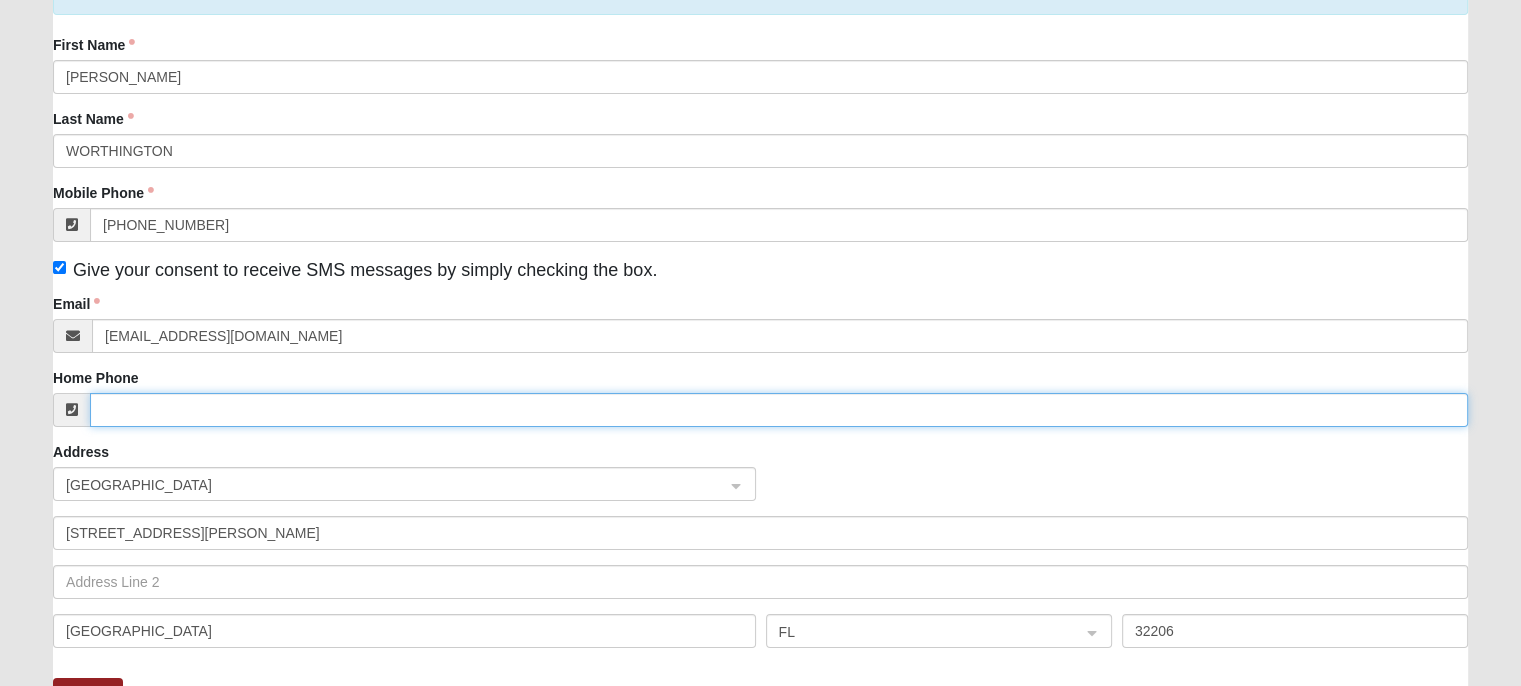 click on "Home Phone" at bounding box center [779, 410] 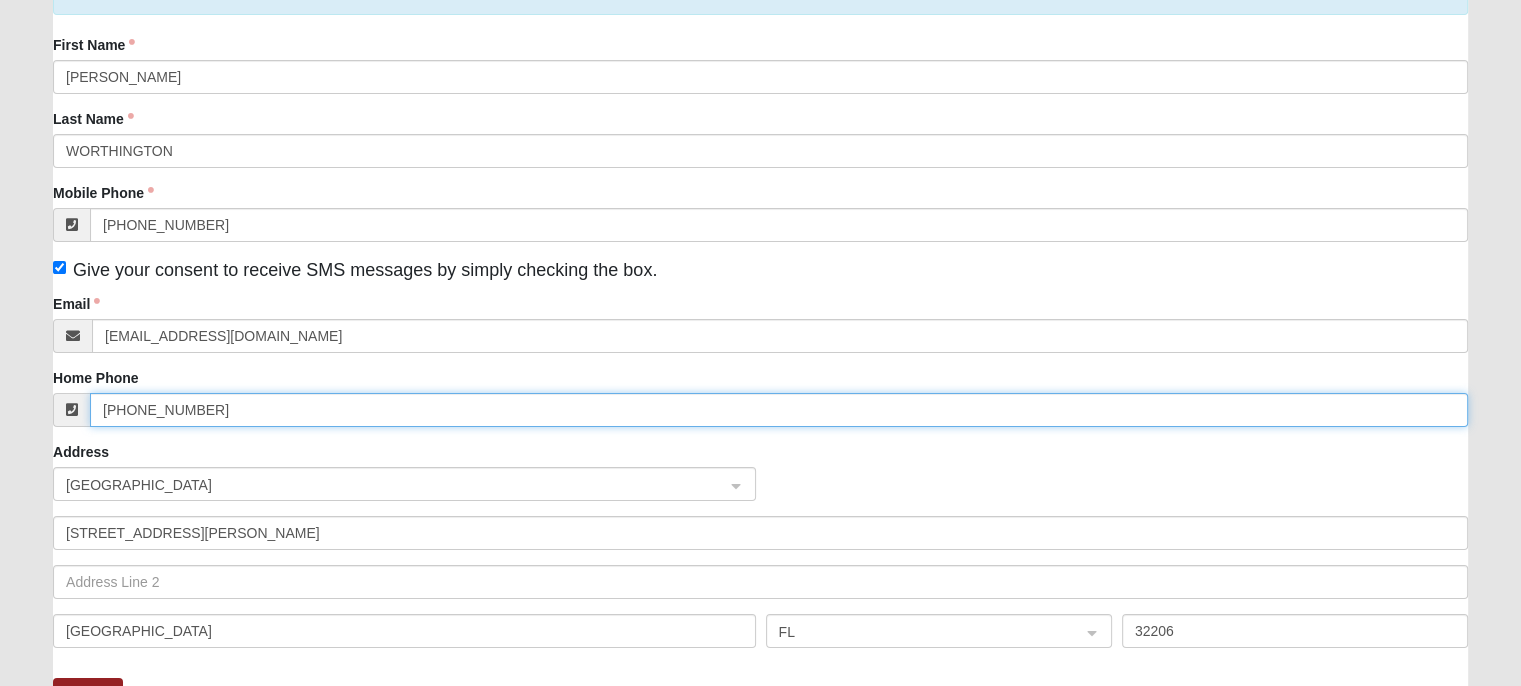 type on "(904) 330-6631" 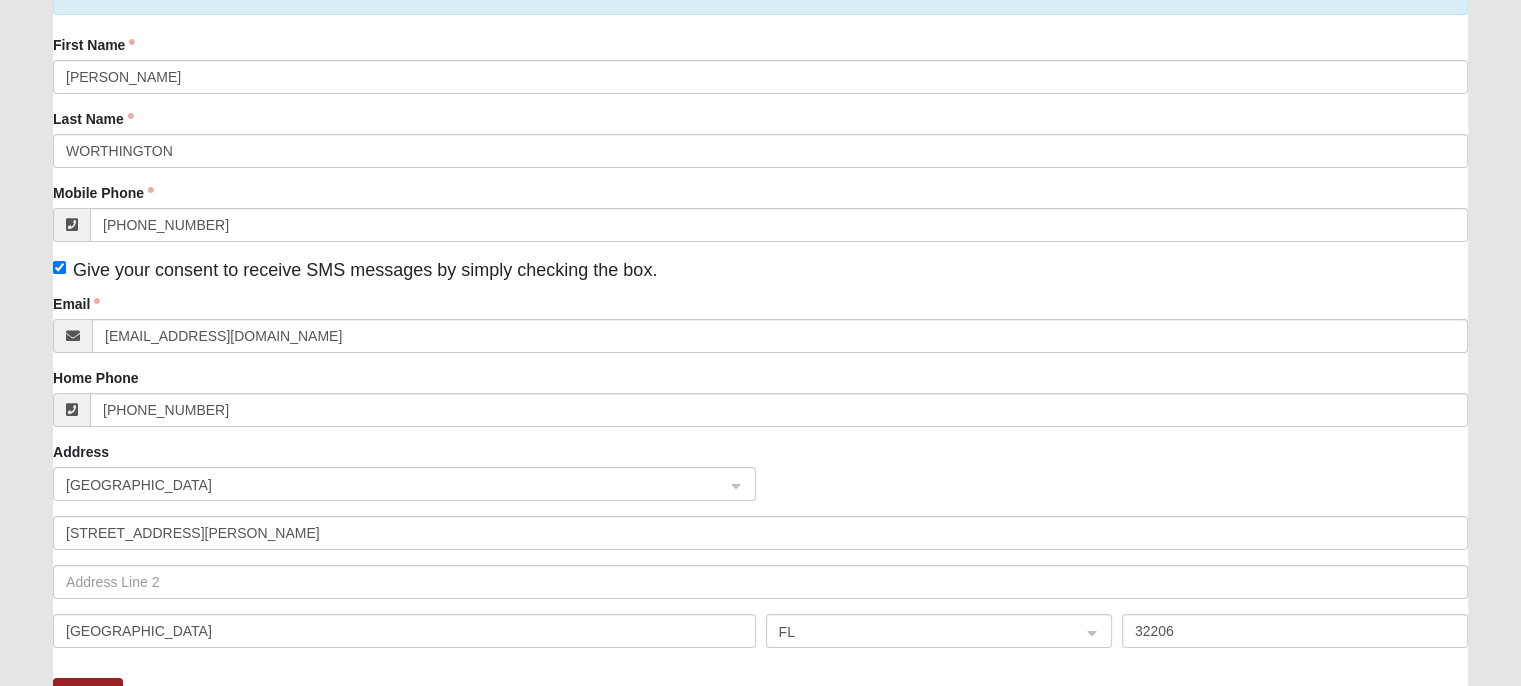 click on "Address      United States     2048 N LAURA ST         JACKSONVILLE     FL     32206" 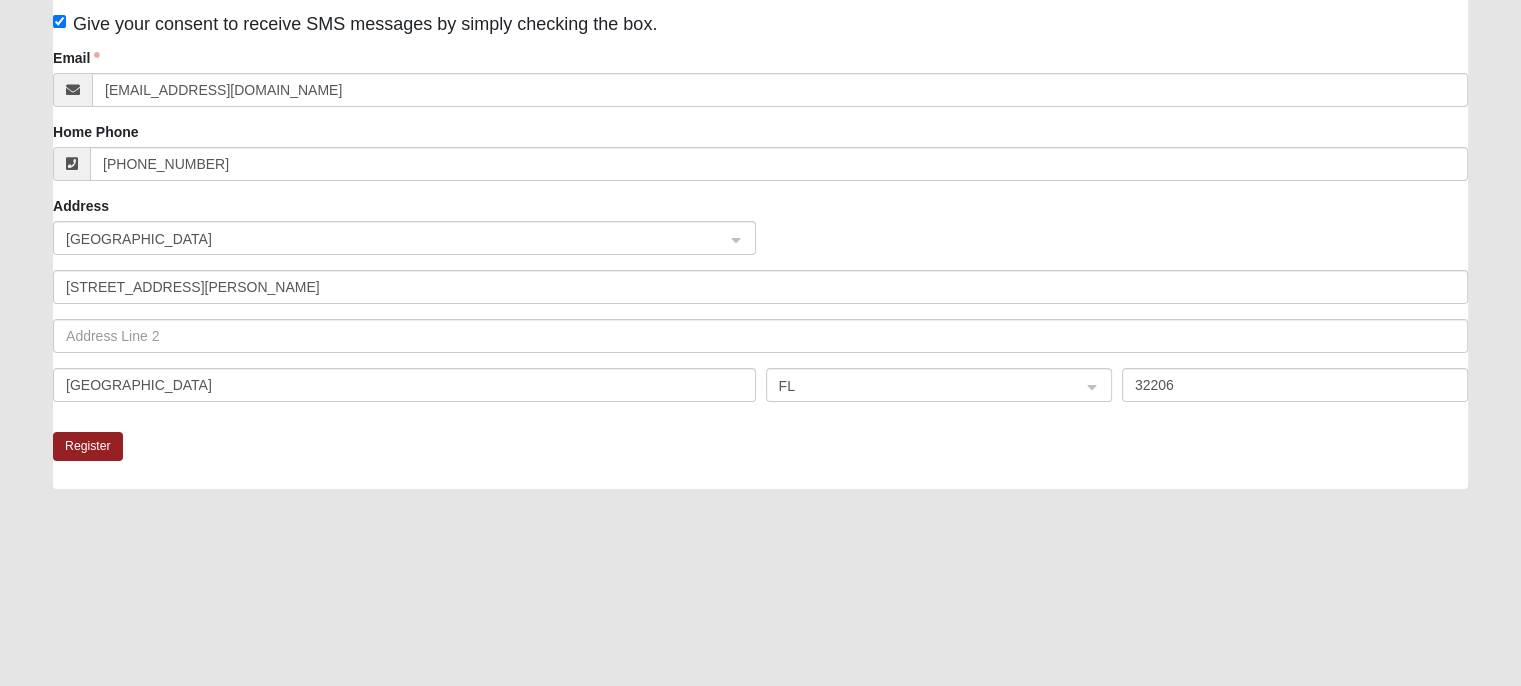 scroll, scrollTop: 447, scrollLeft: 0, axis: vertical 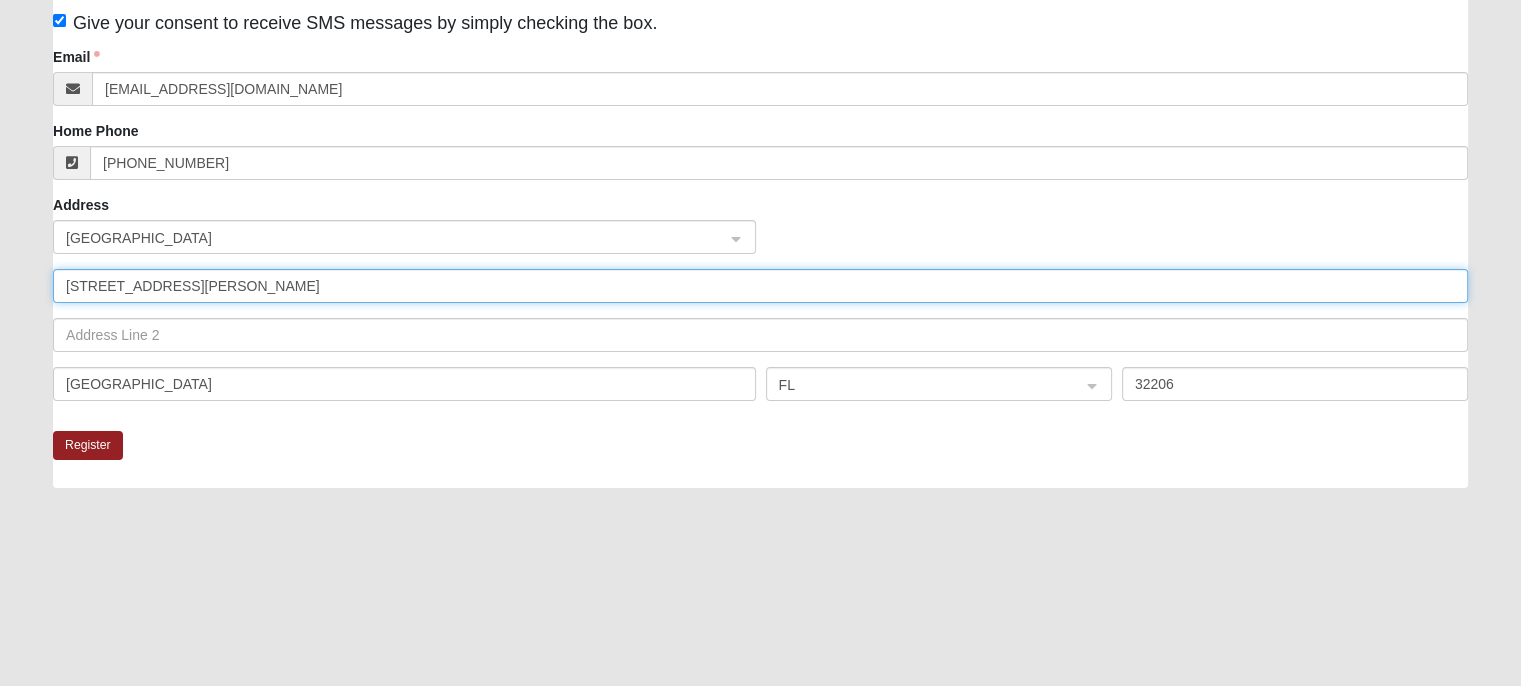 click on "2048 N LAURA ST" 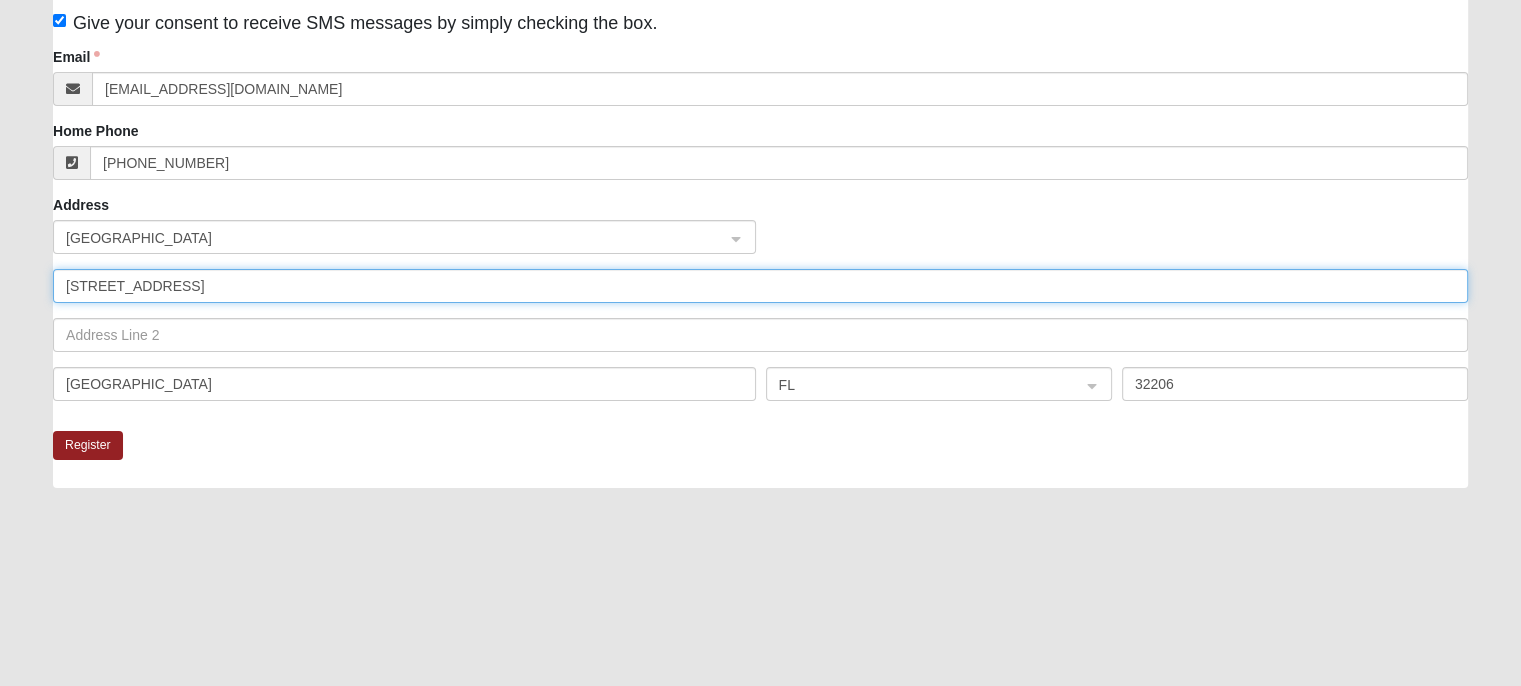 type on "3305 Via de la Reina" 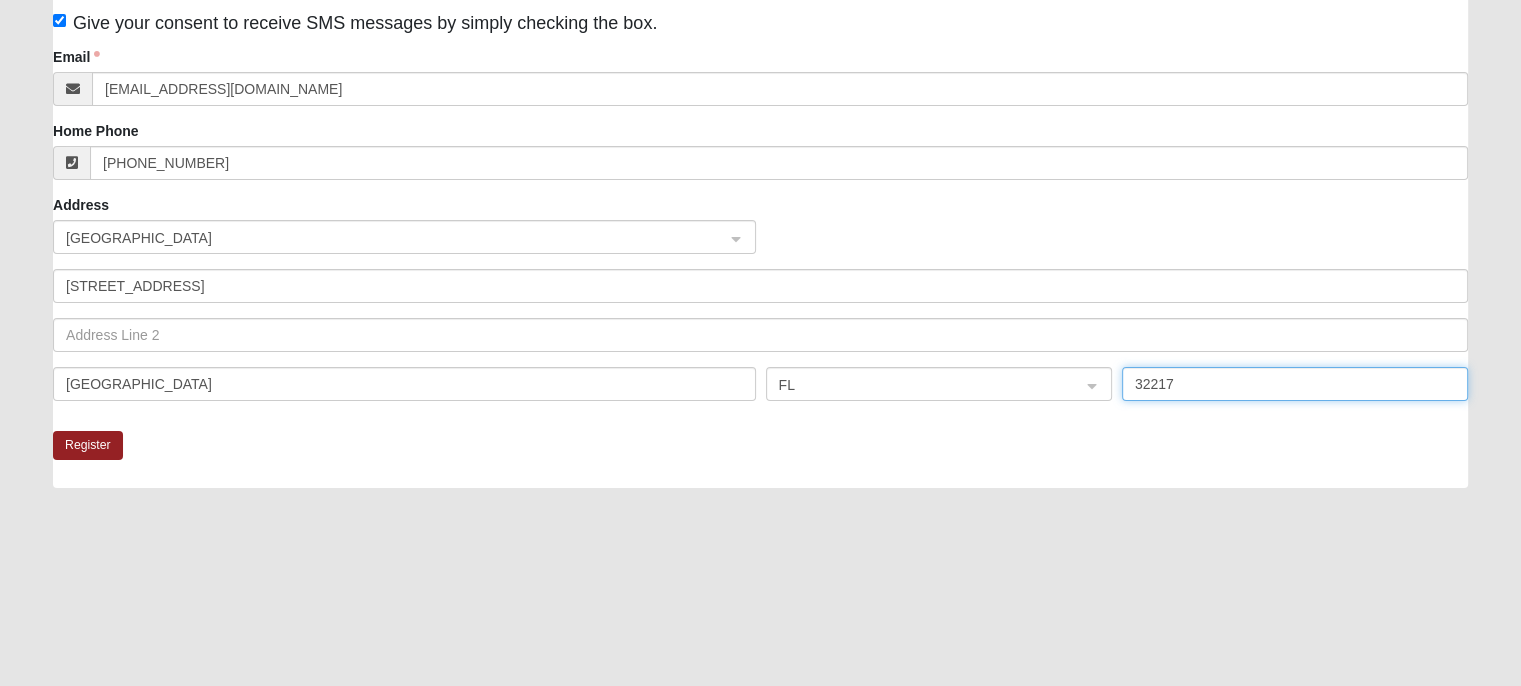 type on "32217" 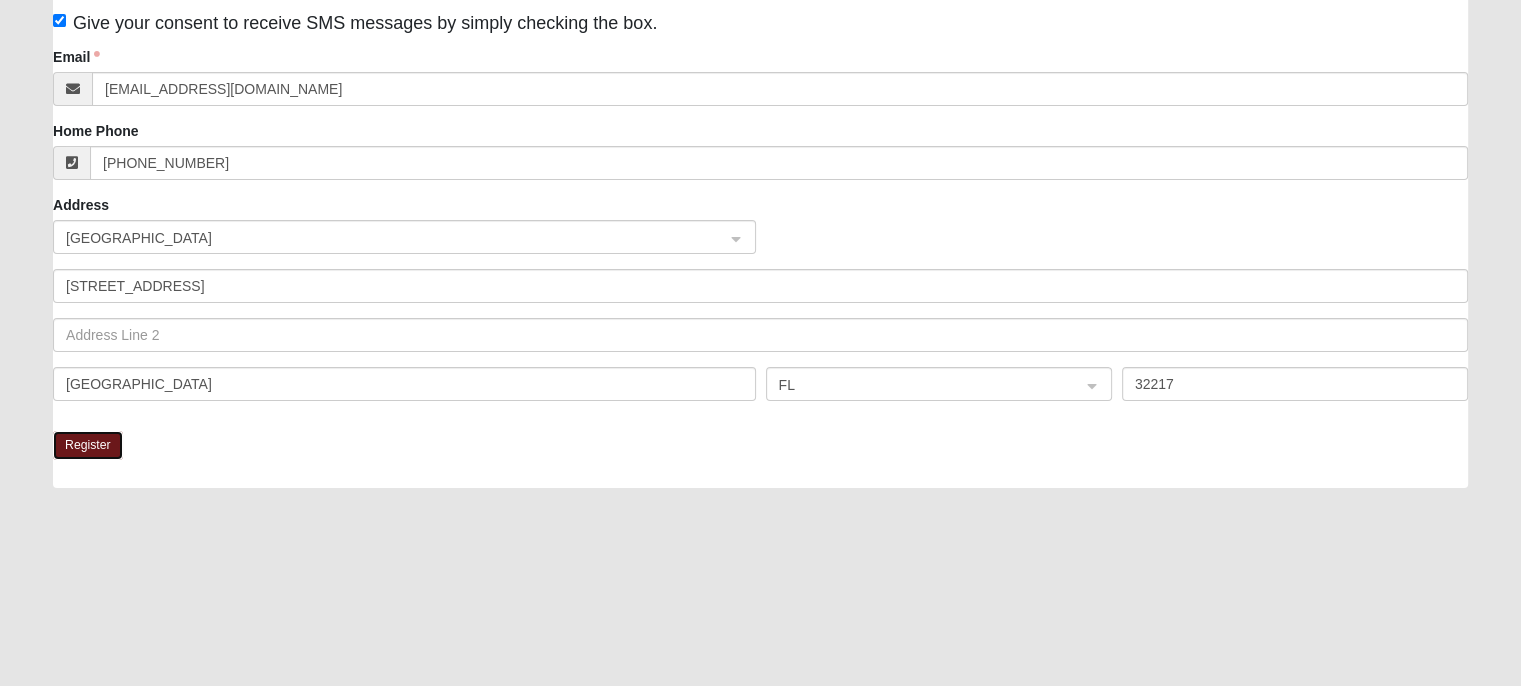 click on "Register" 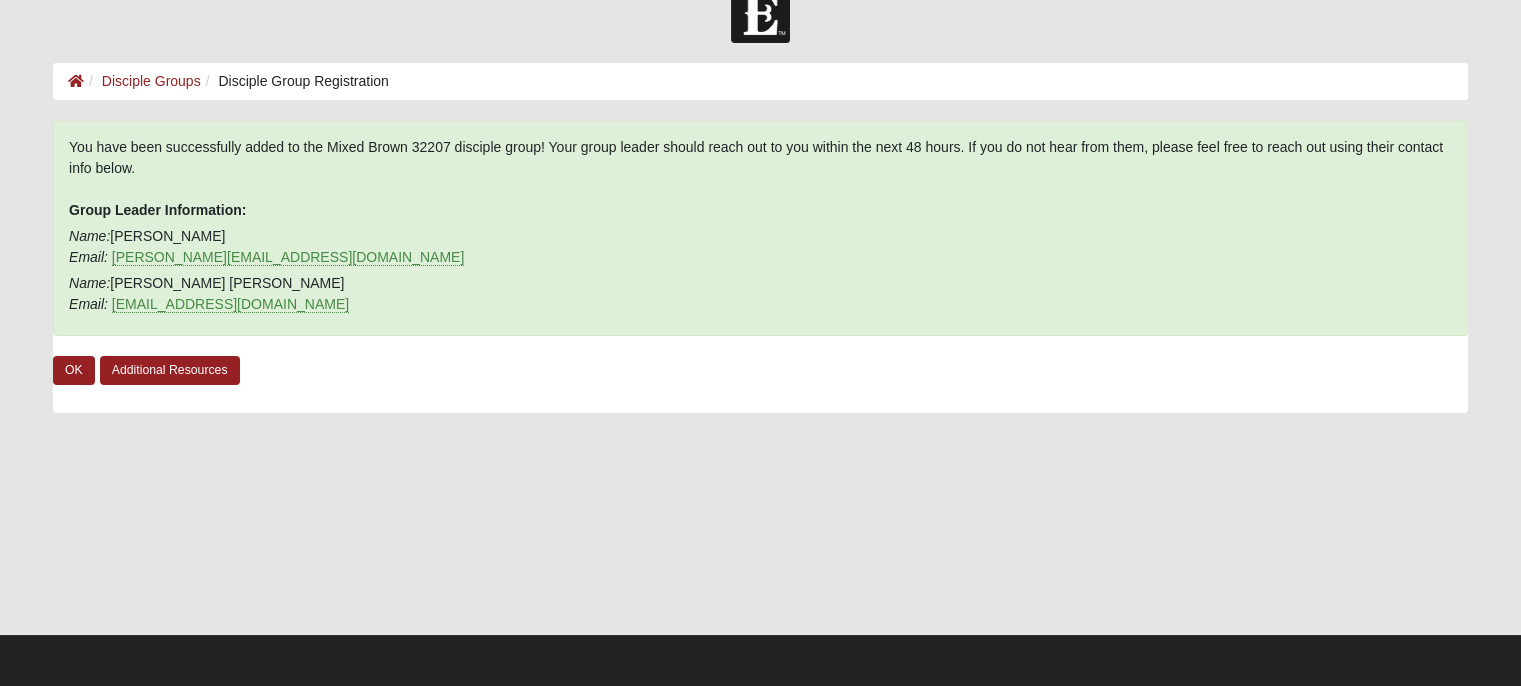 scroll, scrollTop: 41, scrollLeft: 0, axis: vertical 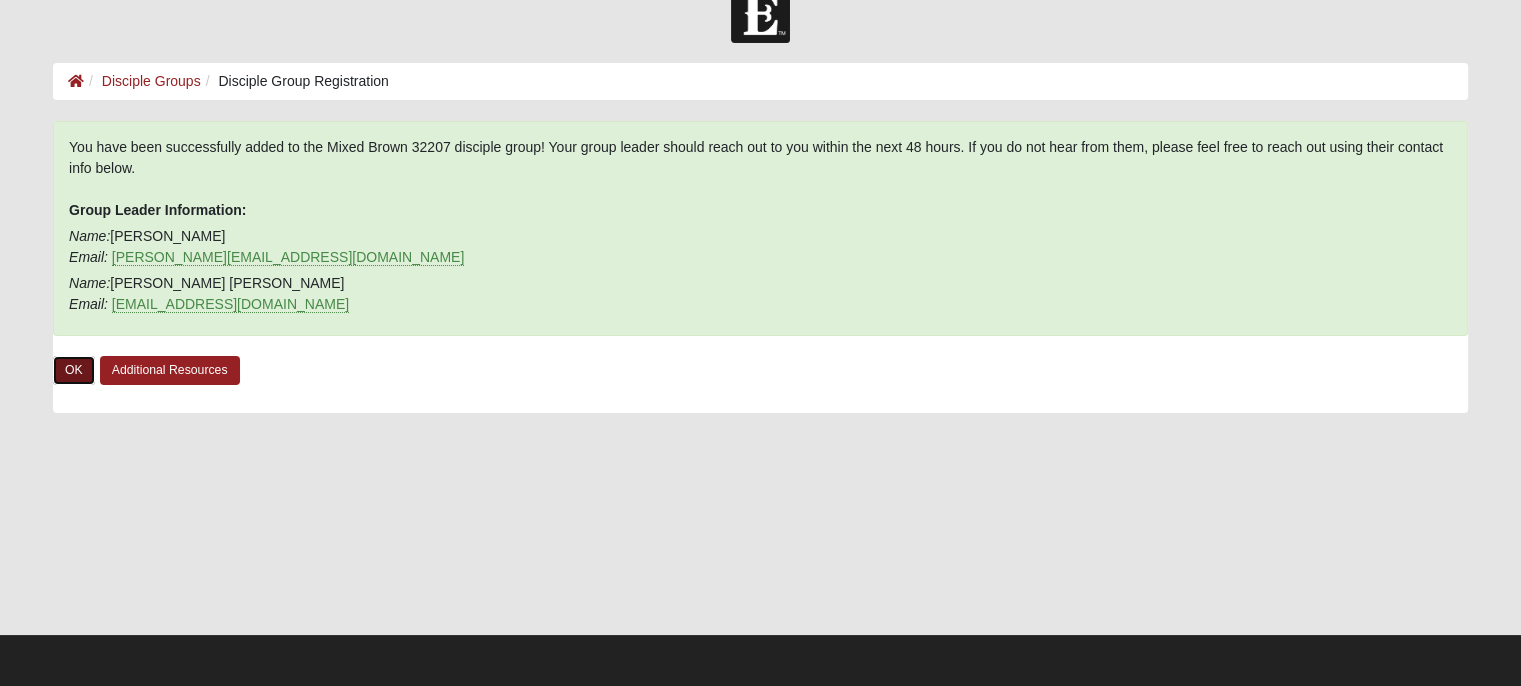 click on "OK" at bounding box center [74, 370] 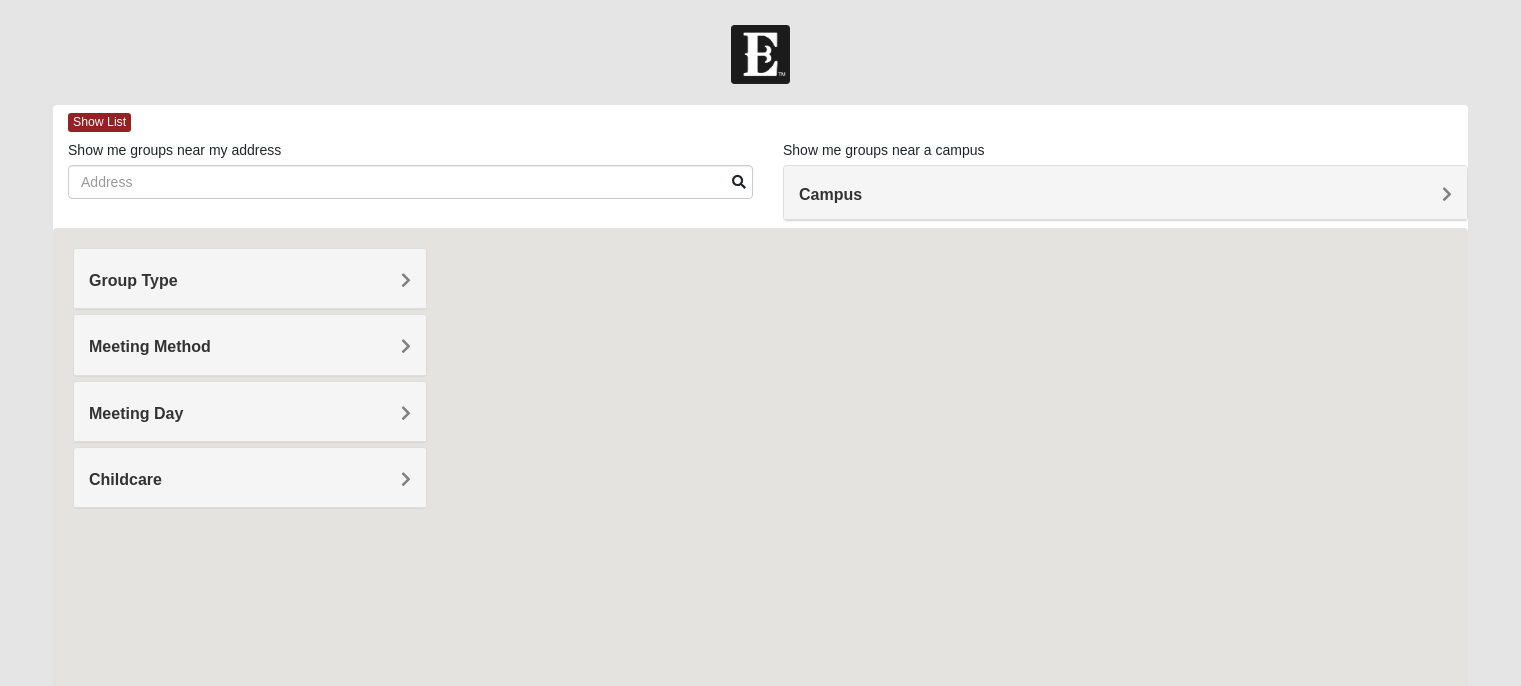scroll, scrollTop: 0, scrollLeft: 0, axis: both 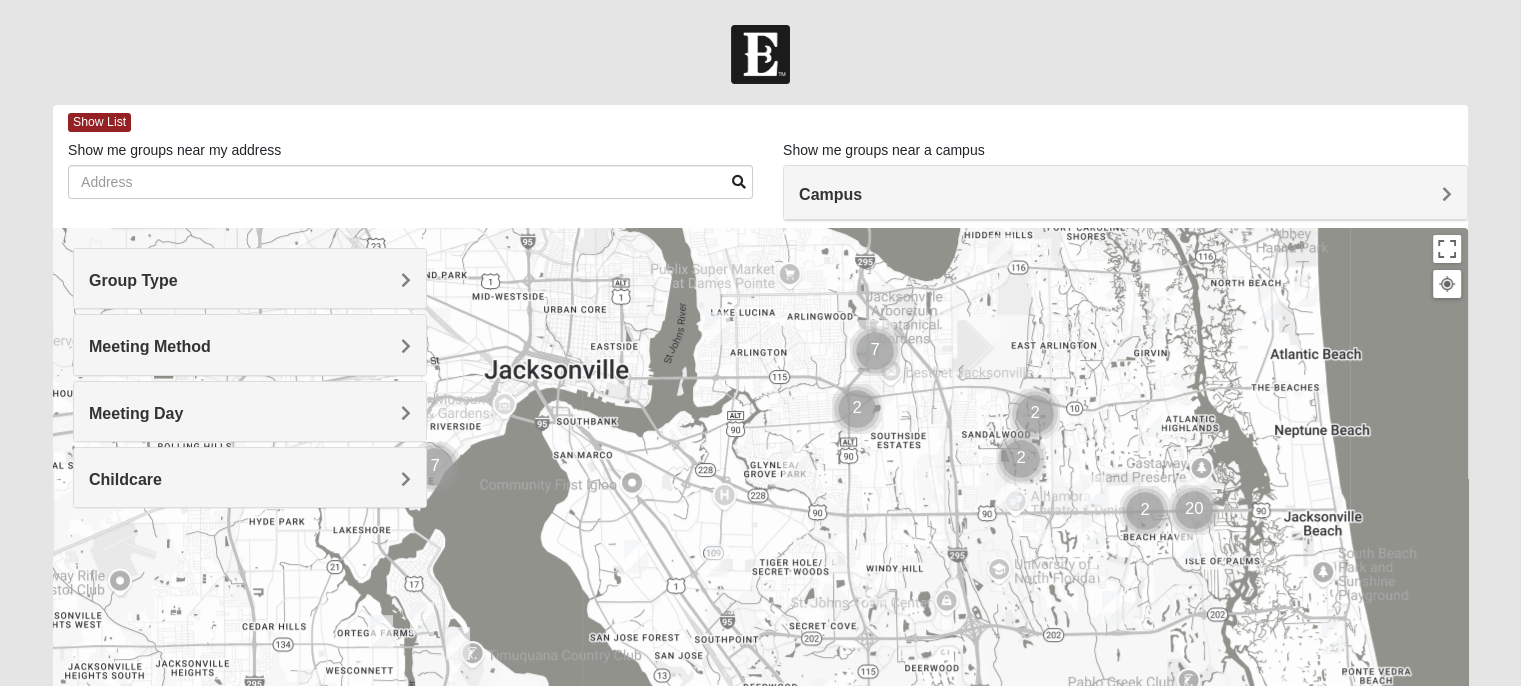 drag, startPoint x: 573, startPoint y: 504, endPoint x: 1004, endPoint y: 389, distance: 446.07846 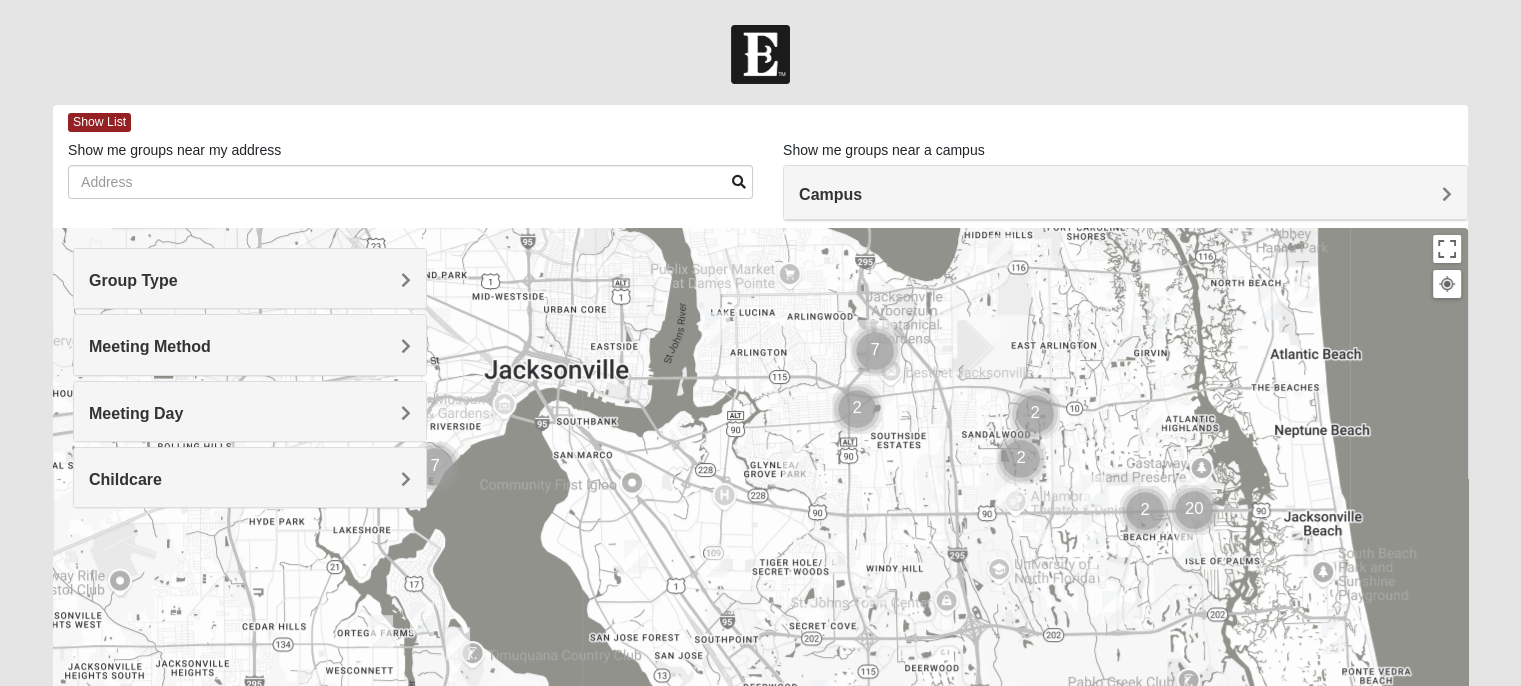 click at bounding box center (636, 556) 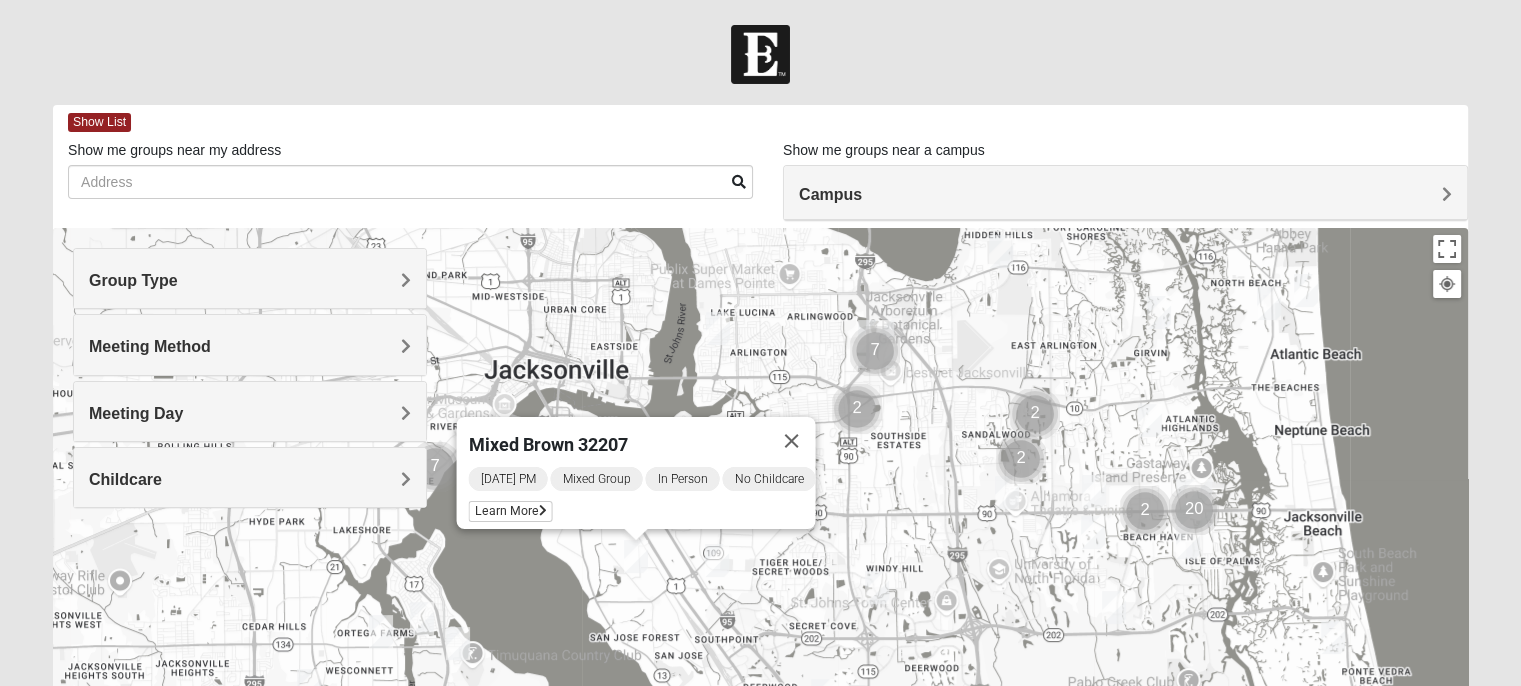 click at bounding box center [717, 560] 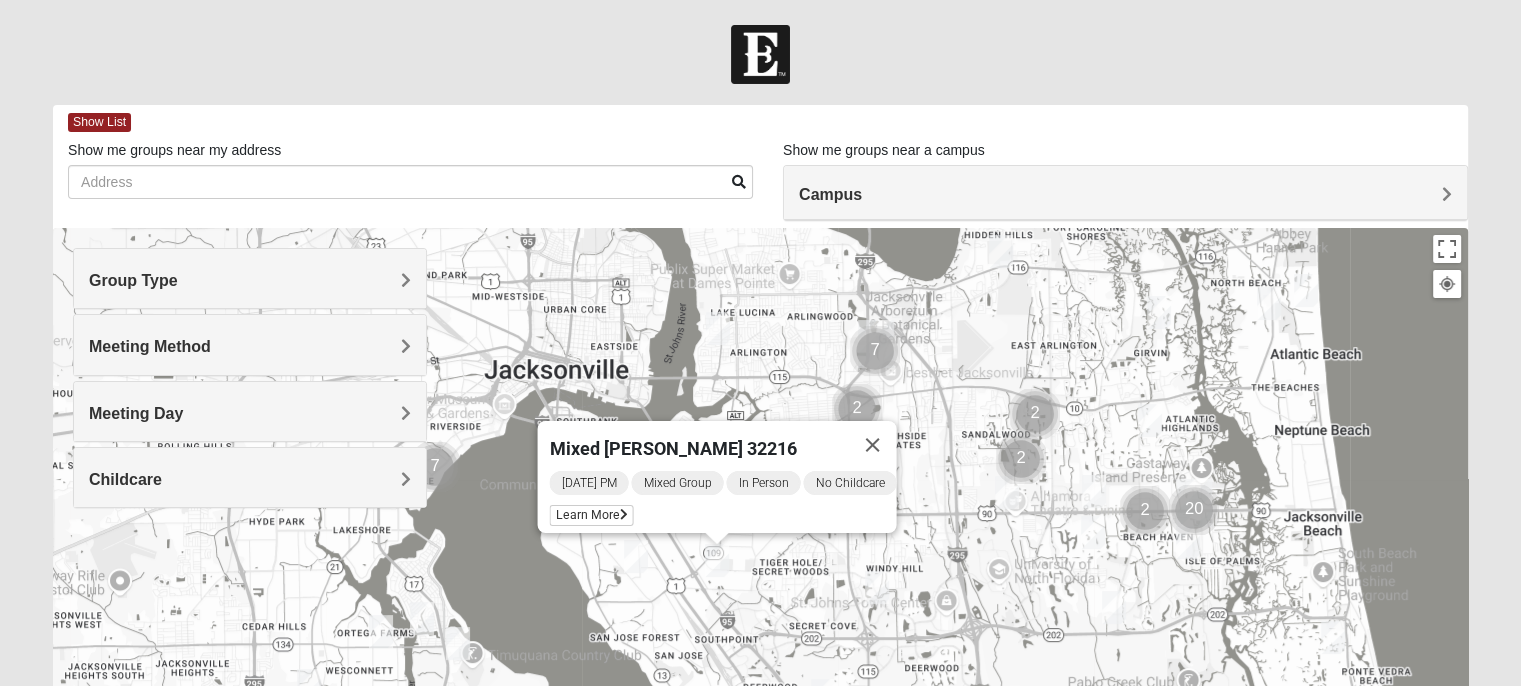 click on "Learn More" at bounding box center [591, 515] 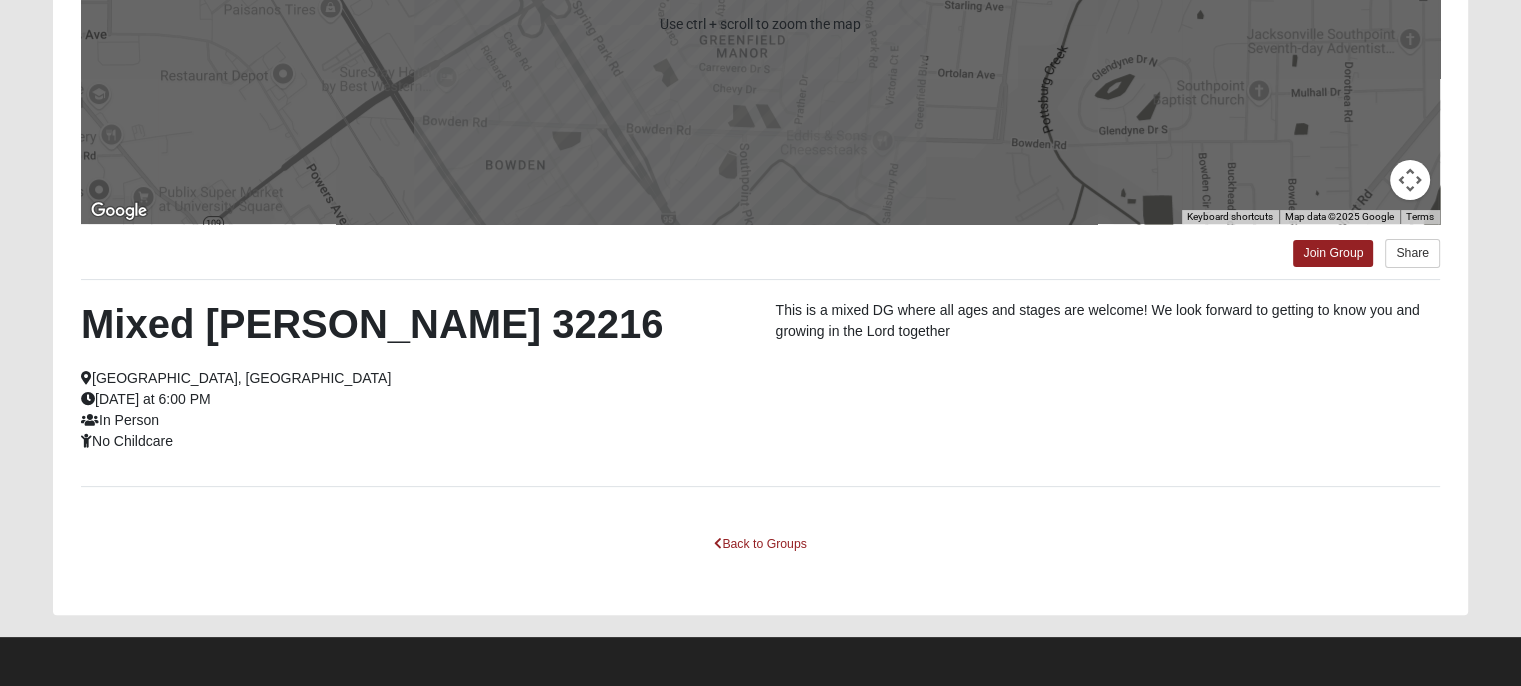scroll, scrollTop: 396, scrollLeft: 0, axis: vertical 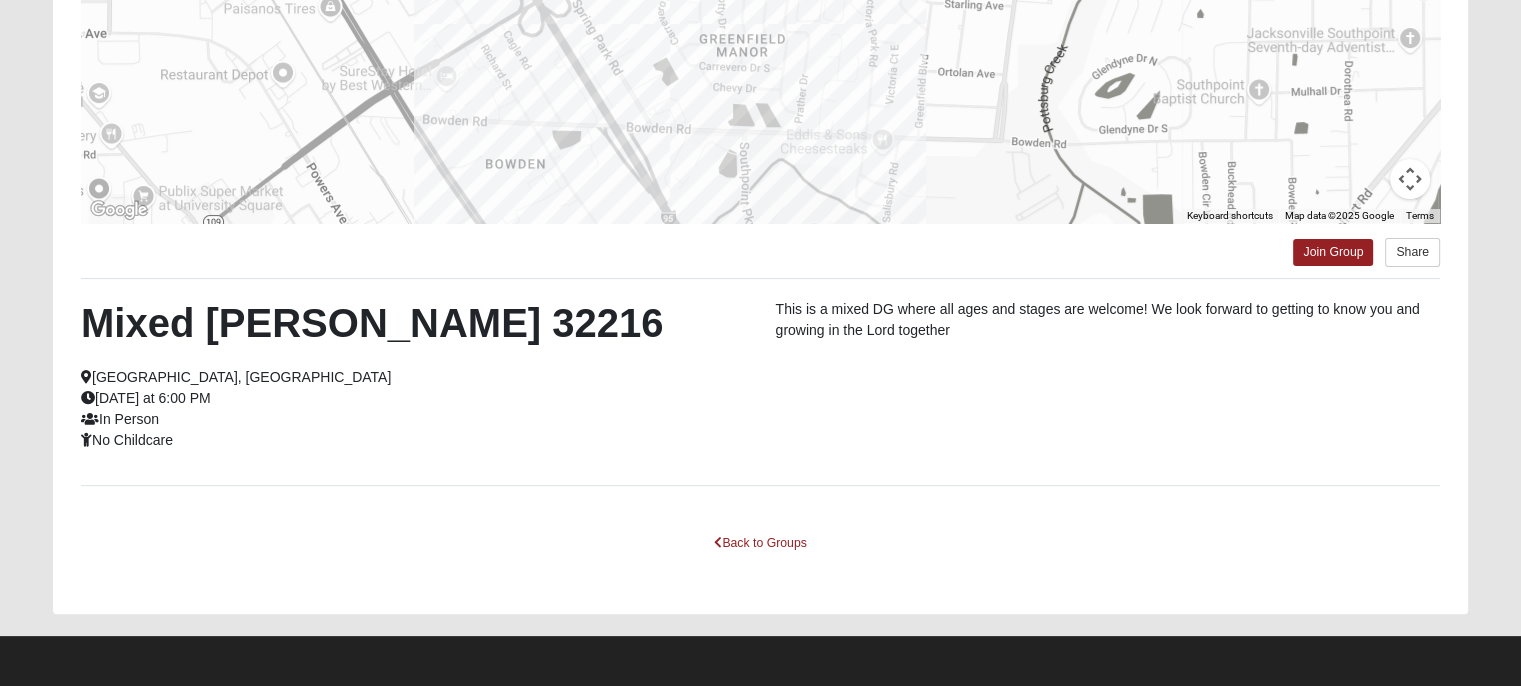 click on "Mixed [PERSON_NAME] 32216
[GEOGRAPHIC_DATA], [GEOGRAPHIC_DATA]
[DATE] at 6:00 PM
In Person
No Childcare" at bounding box center [413, 375] 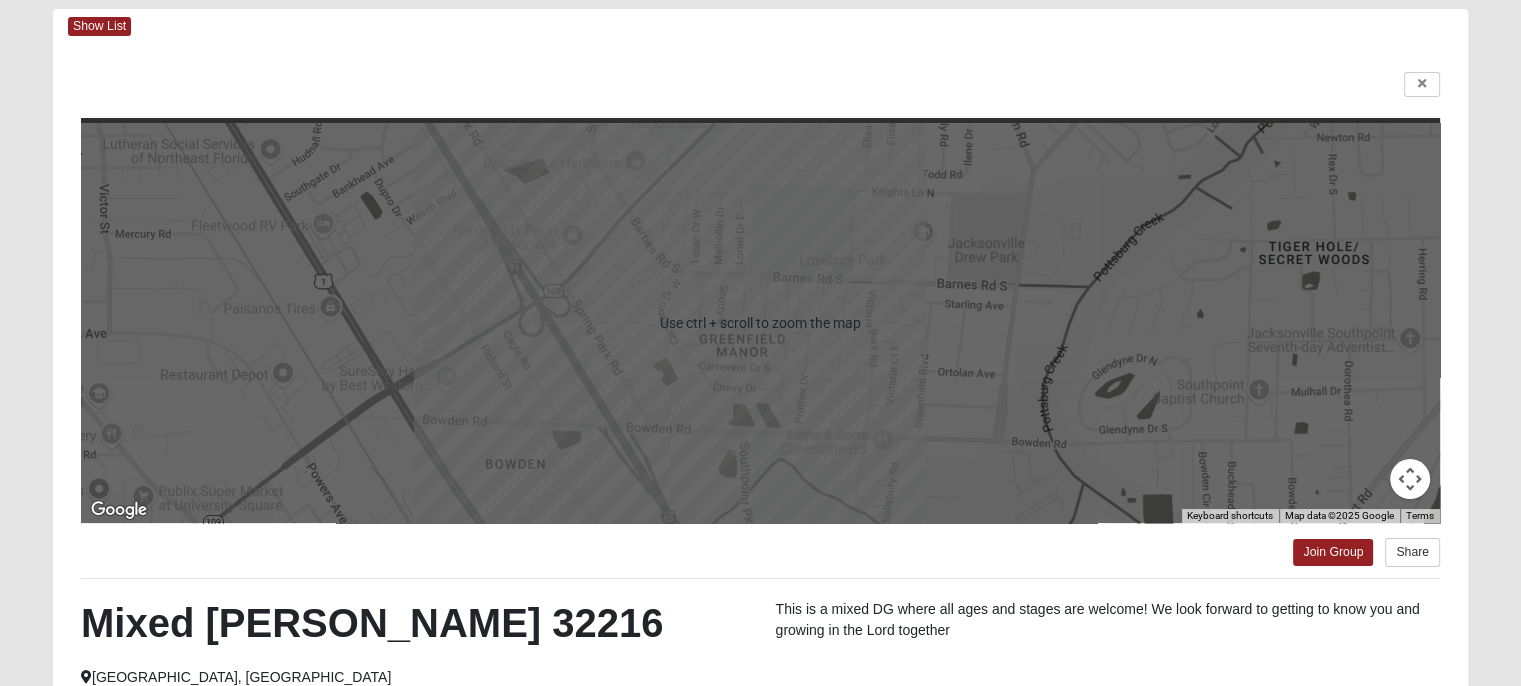 scroll, scrollTop: 196, scrollLeft: 0, axis: vertical 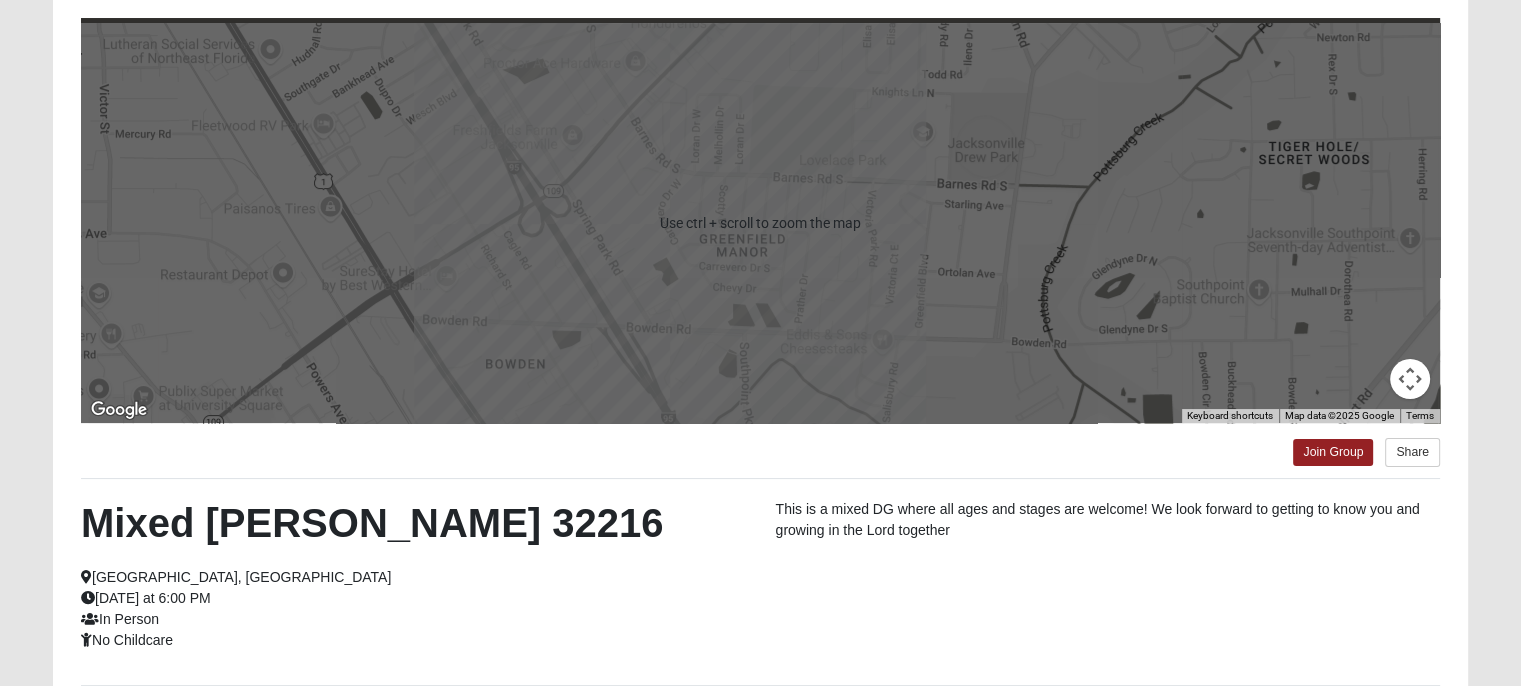 click on "Mixed [PERSON_NAME] 32216" at bounding box center [413, 523] 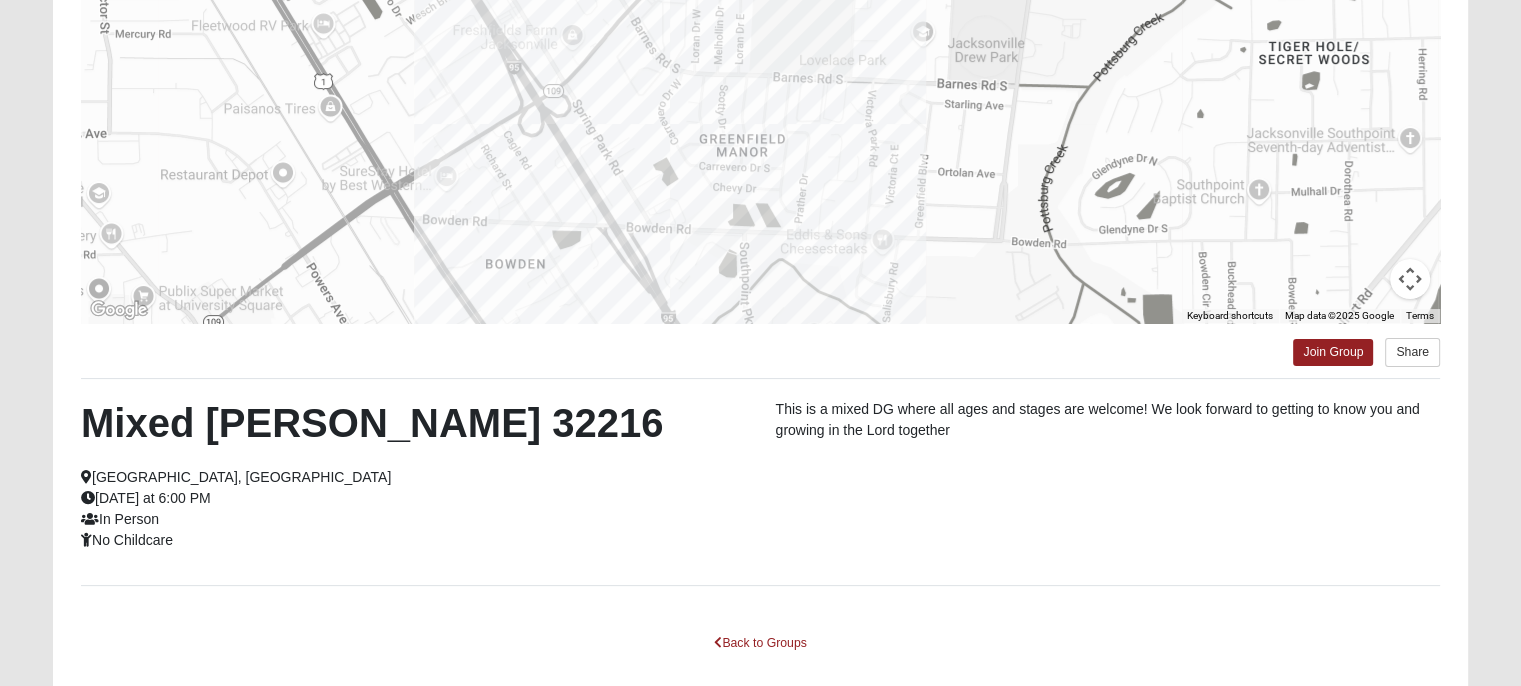 scroll, scrollTop: 296, scrollLeft: 0, axis: vertical 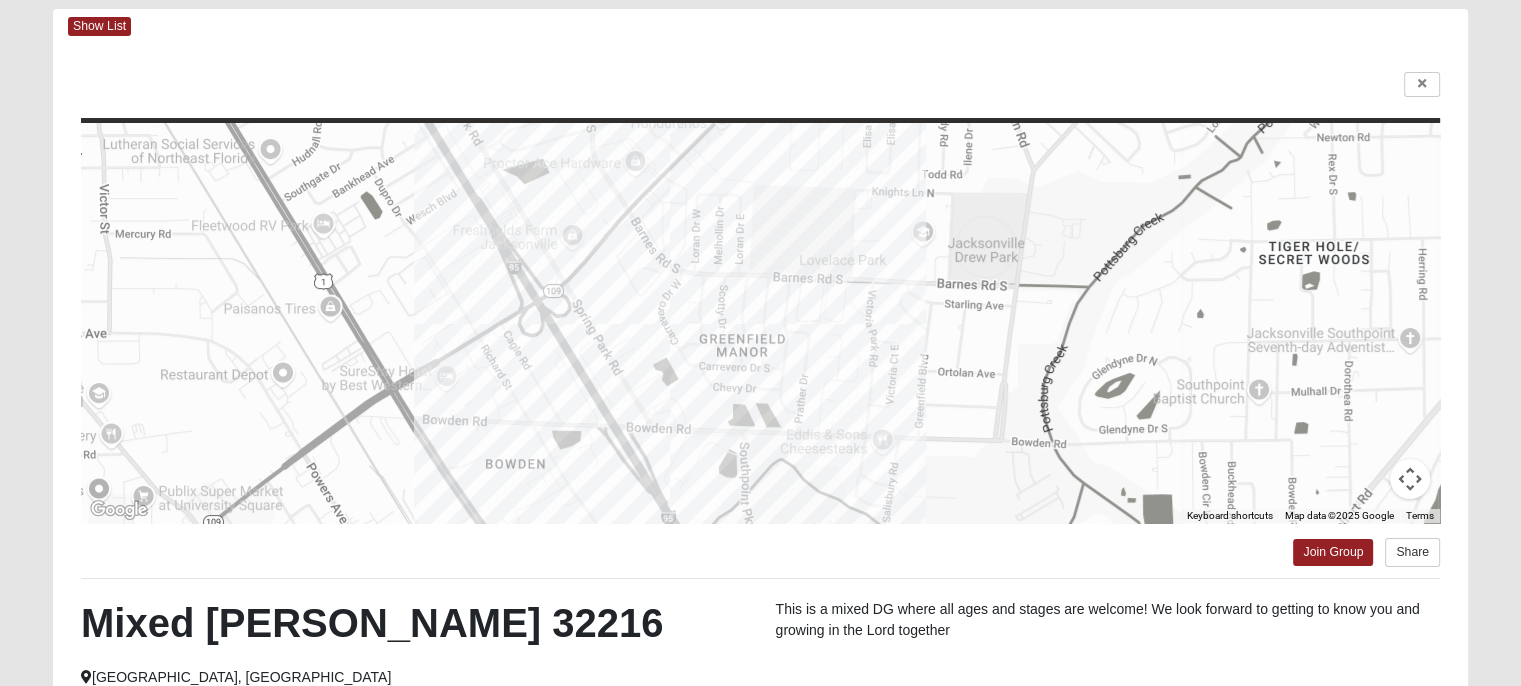 click on "To navigate the map with touch gestures double-tap and hold your finger on the map, then drag the map. ← Move left → Move right ↑ Move up ↓ Move down + Zoom in - Zoom out Home Jump left by 75% End Jump right by 75% Page Up Jump up by 75% Page Down Jump down by 75% Use ctrl + scroll to zoom the map Keyboard shortcuts Map Data Map data ©2025 Google Map data ©2025 Google 200 m  Click to toggle between metric and imperial units Terms Report a map error
Join Group
Share
Mixed [PERSON_NAME] 32216
[GEOGRAPHIC_DATA], [GEOGRAPHIC_DATA]
[DATE] at 6:00 PM
In Person
No Childcare
This is a mixed DG where all ages and stages are welcome! We look forward to getting to know you and growing in the Lord together
Interested in this group?
First Name
Email" at bounding box center [760, 479] 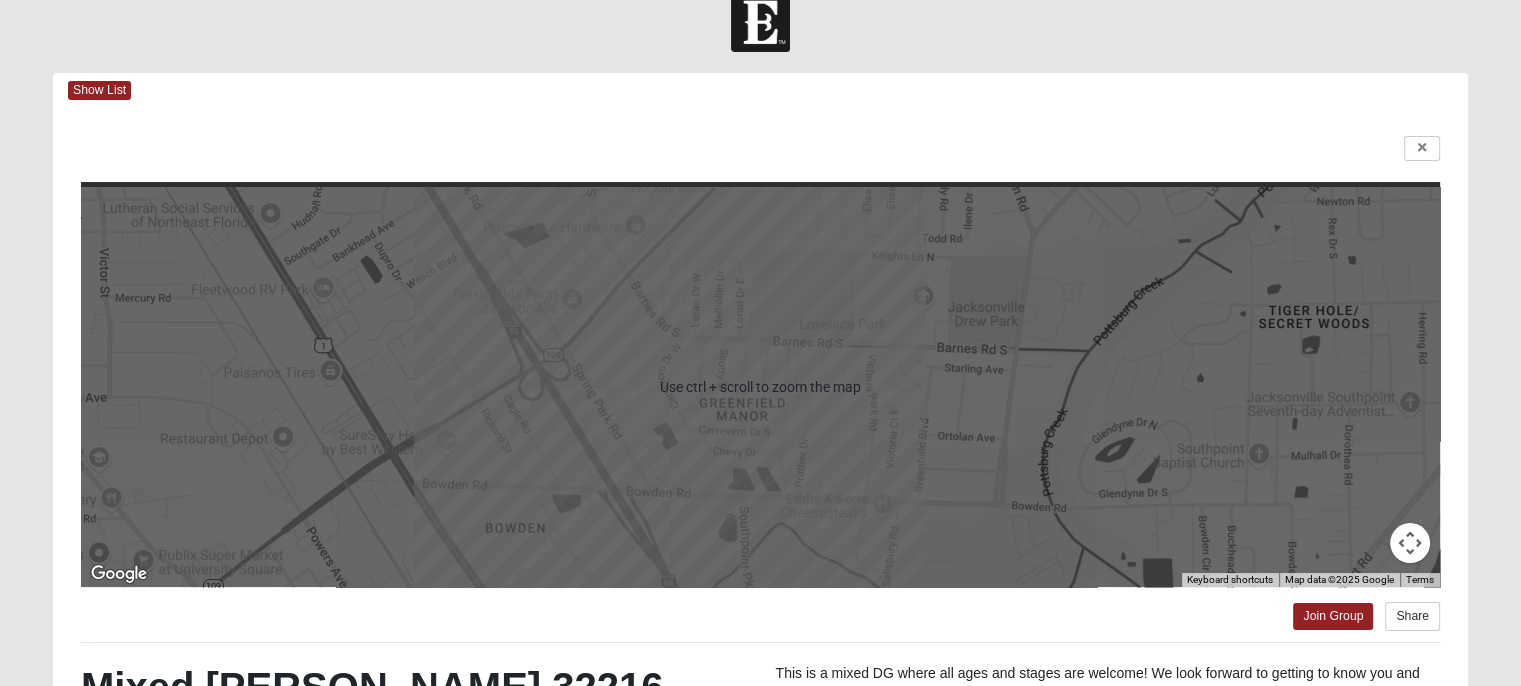 scroll, scrollTop: 0, scrollLeft: 0, axis: both 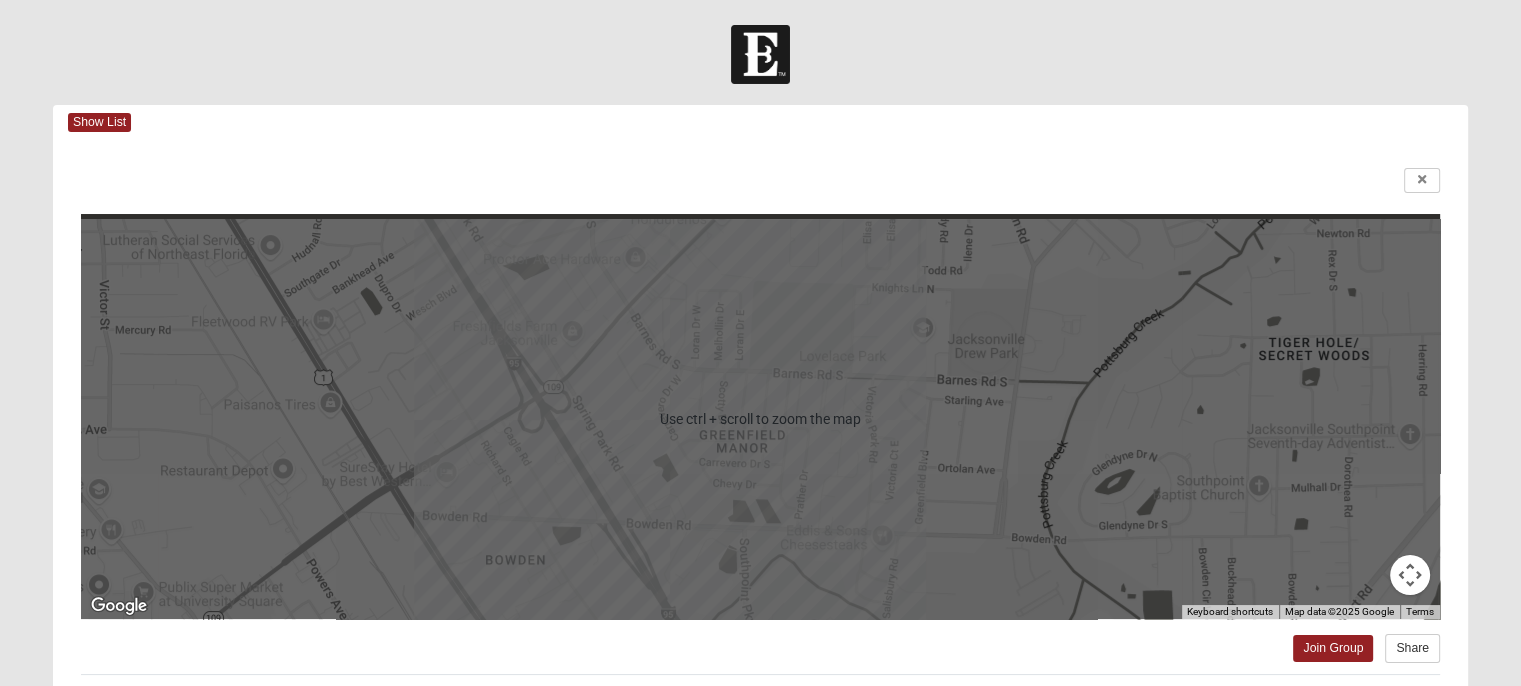 click on "Show List" at bounding box center (99, 122) 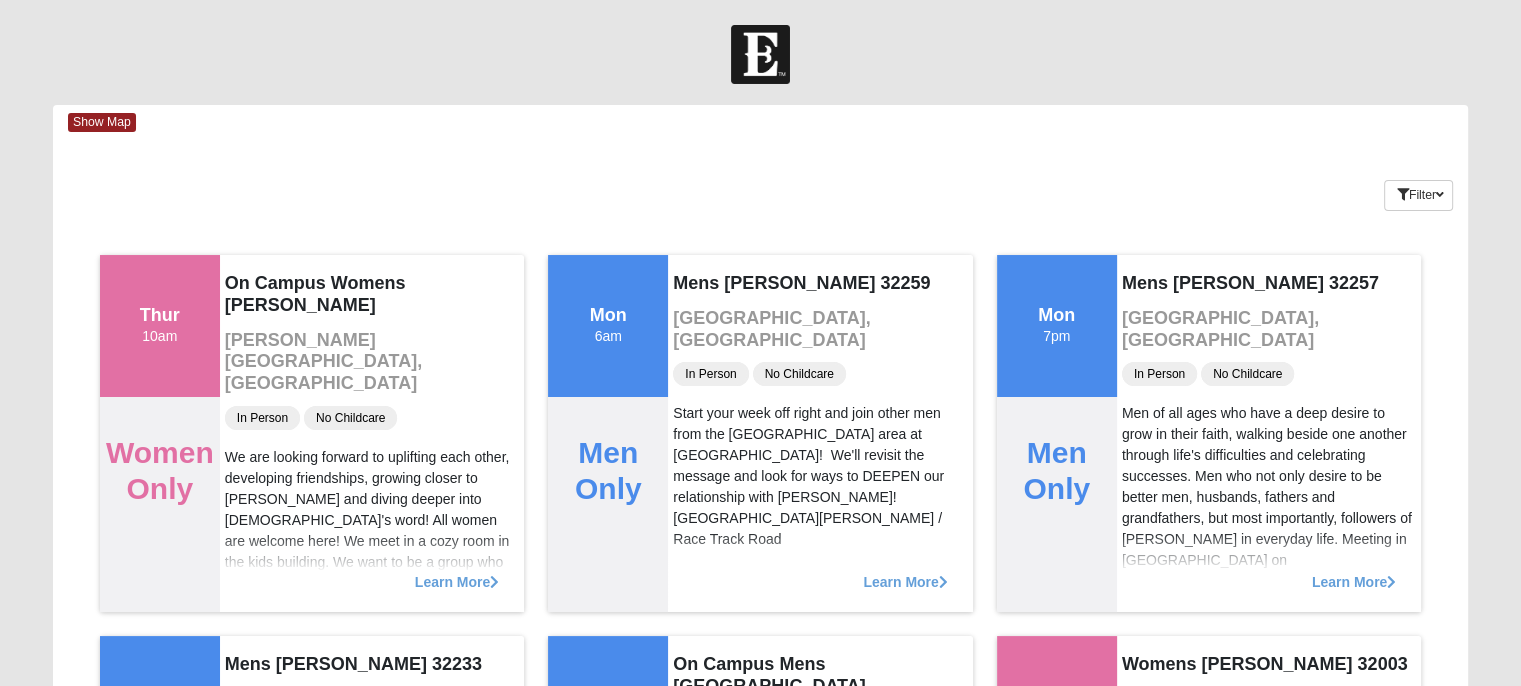 scroll, scrollTop: 0, scrollLeft: 0, axis: both 